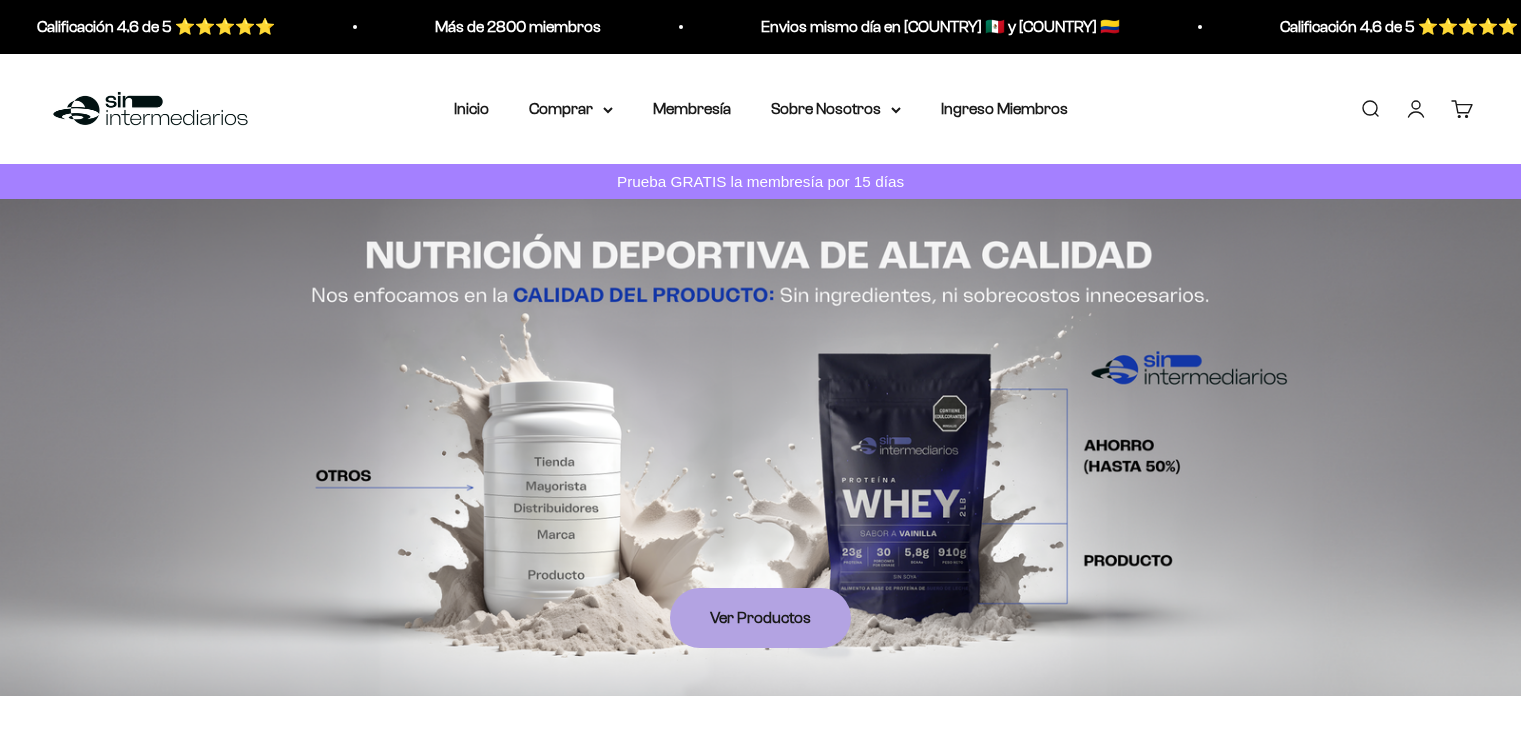 scroll, scrollTop: 0, scrollLeft: 0, axis: both 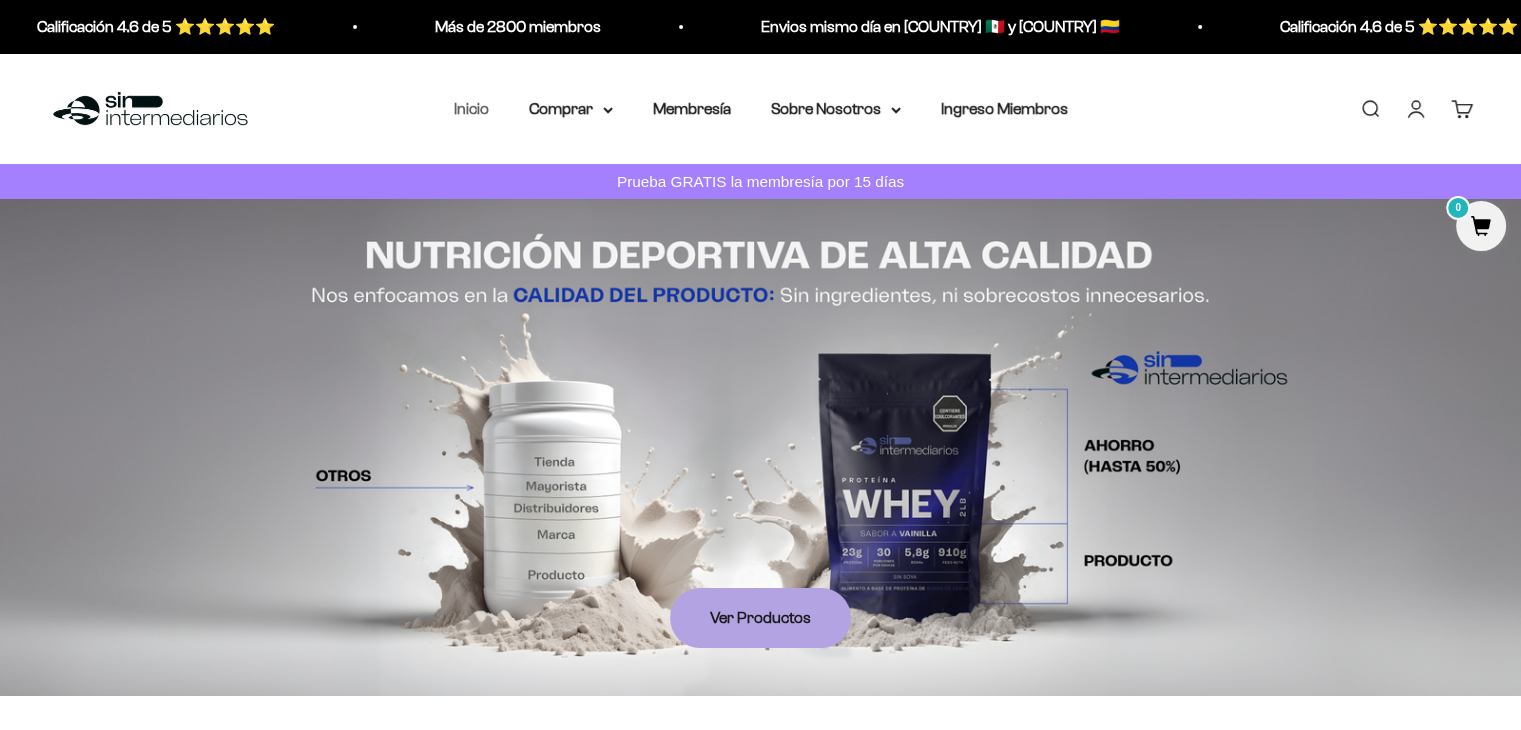 click on "Inicio" at bounding box center [471, 108] 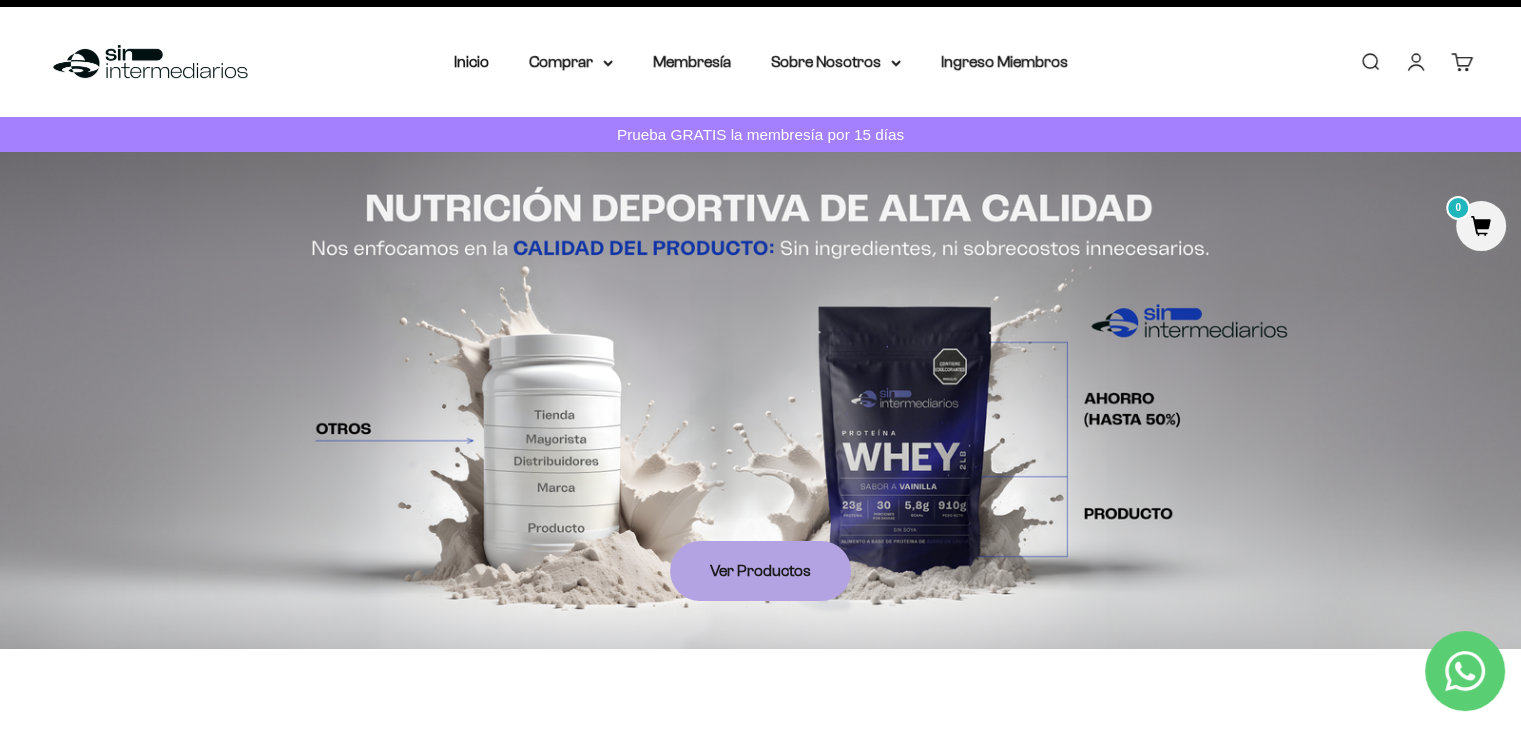 scroll, scrollTop: 0, scrollLeft: 0, axis: both 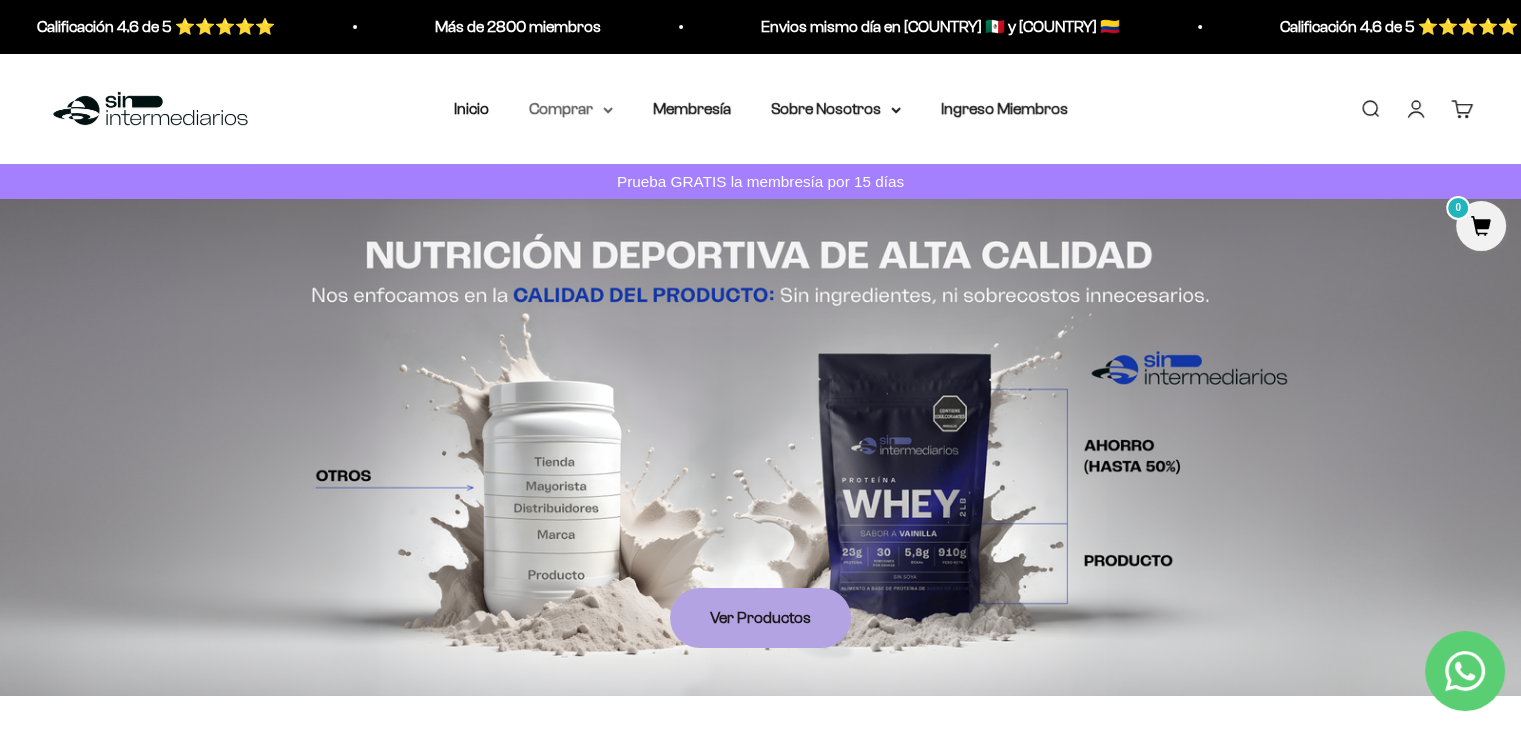 click on "Comprar" at bounding box center [571, 109] 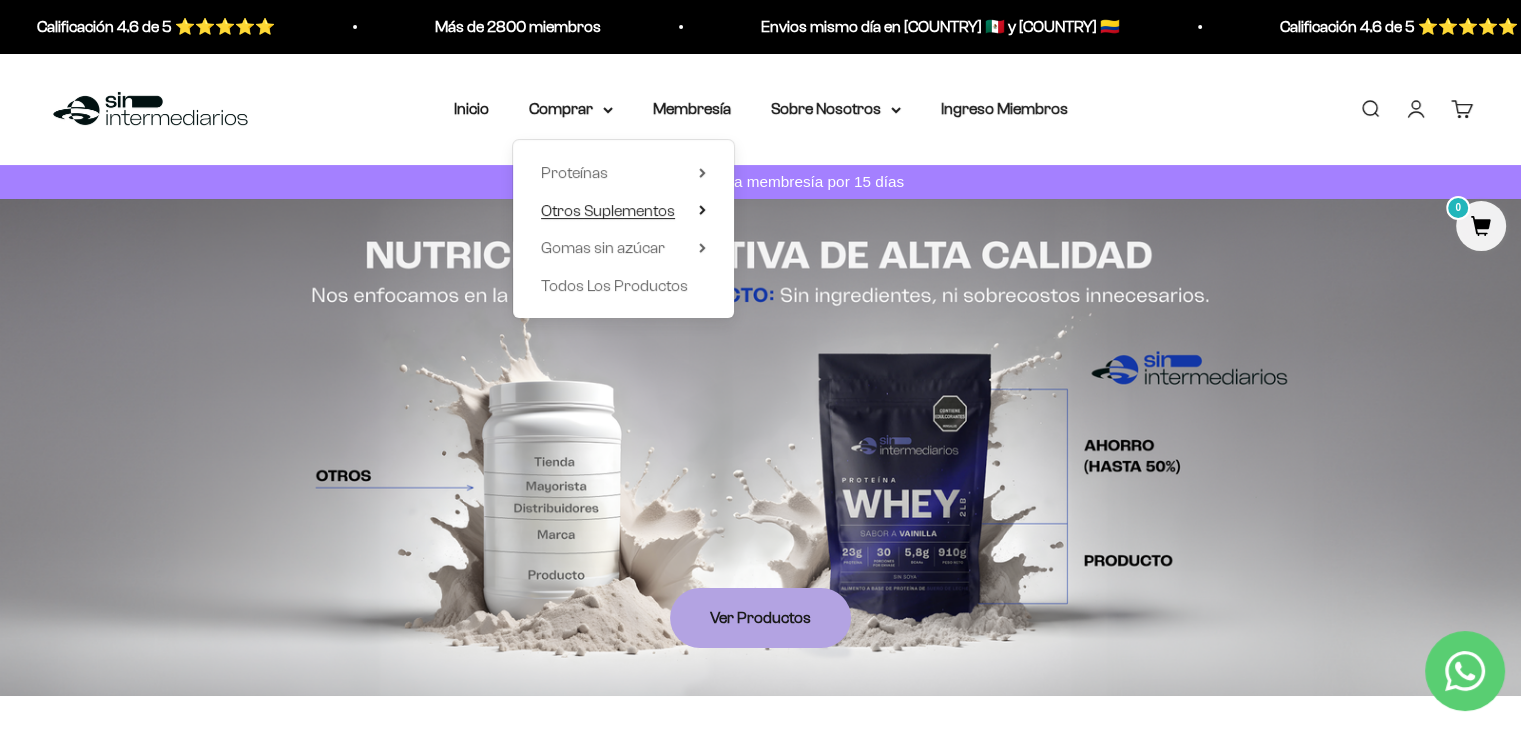 click on "Otros Suplementos" at bounding box center [608, 209] 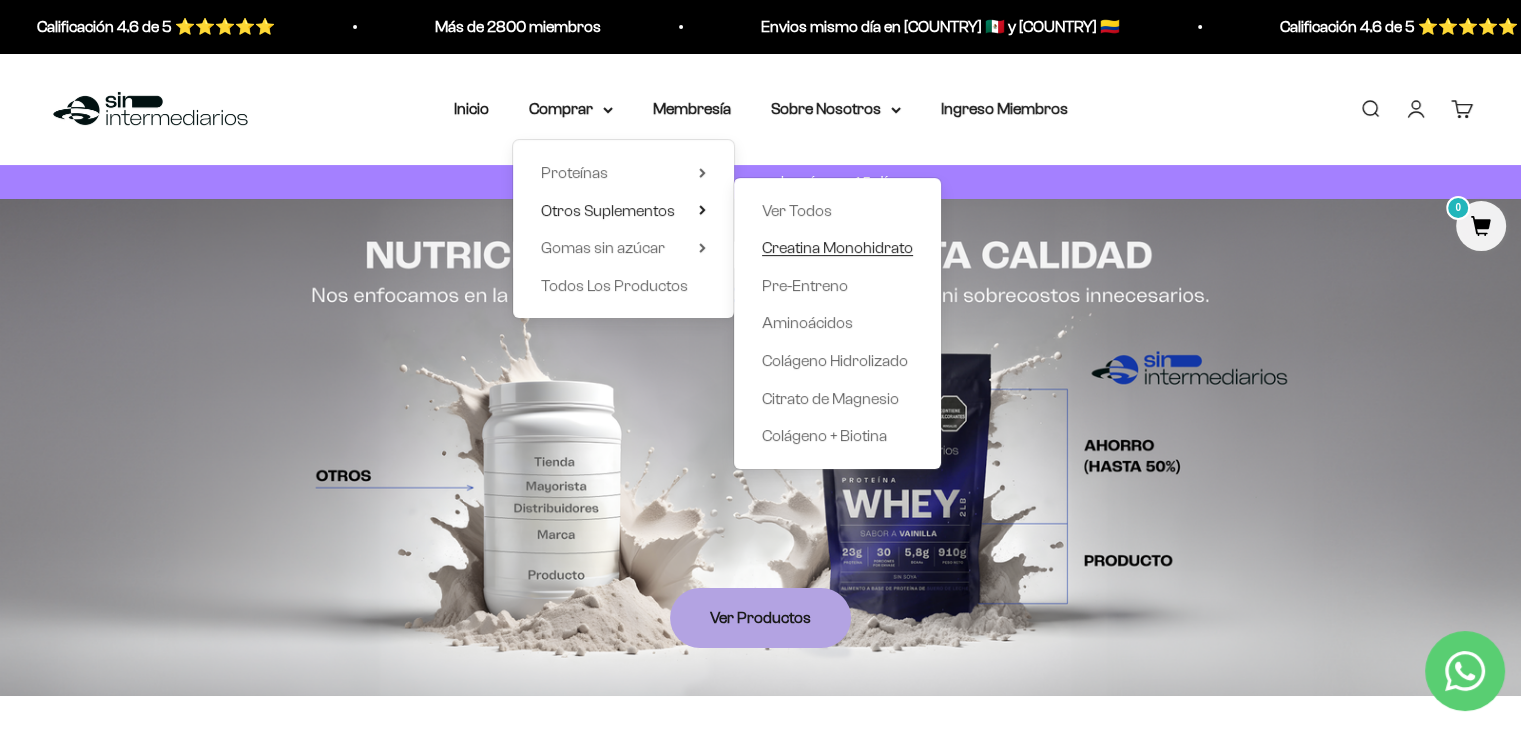 click on "Creatina Monohidrato" at bounding box center [837, 247] 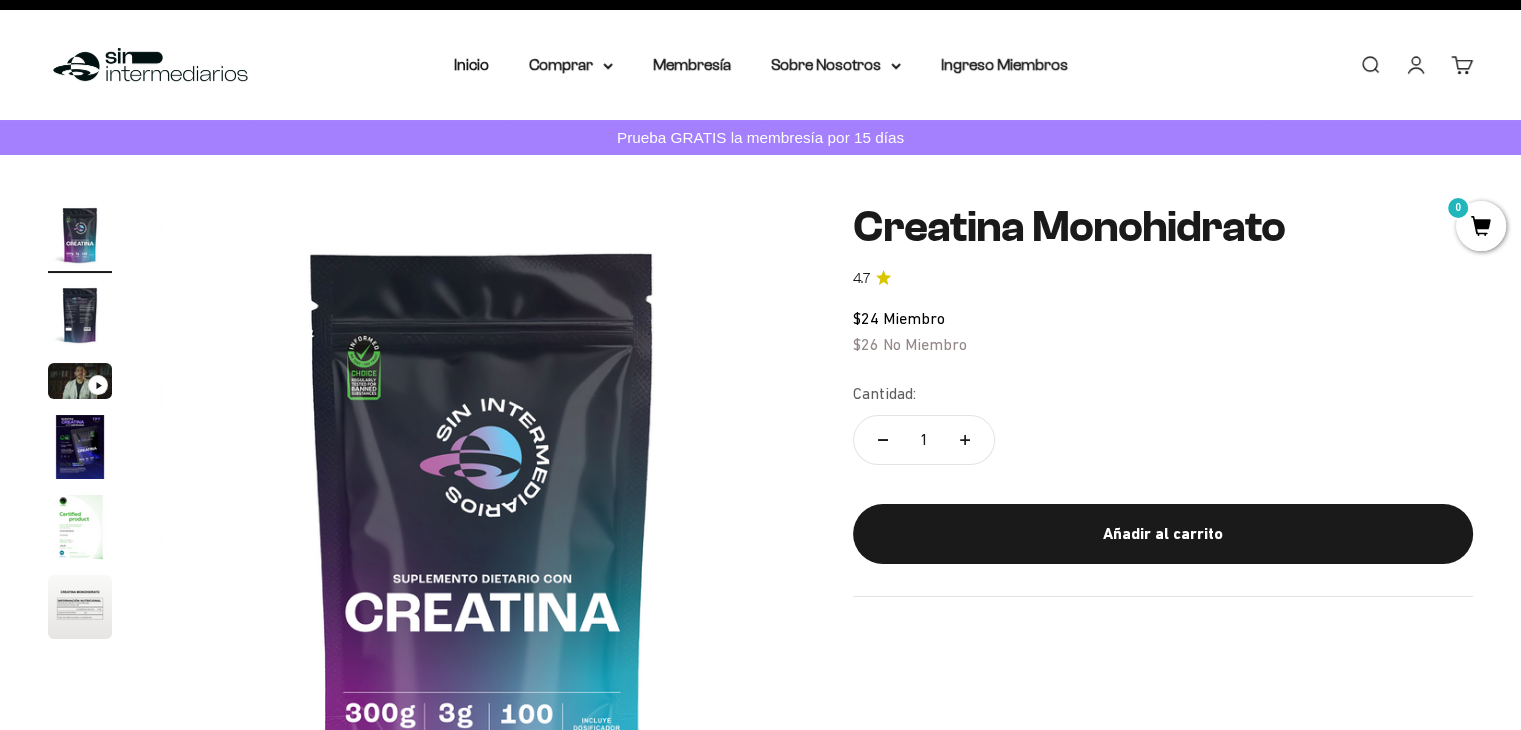 scroll, scrollTop: 76, scrollLeft: 0, axis: vertical 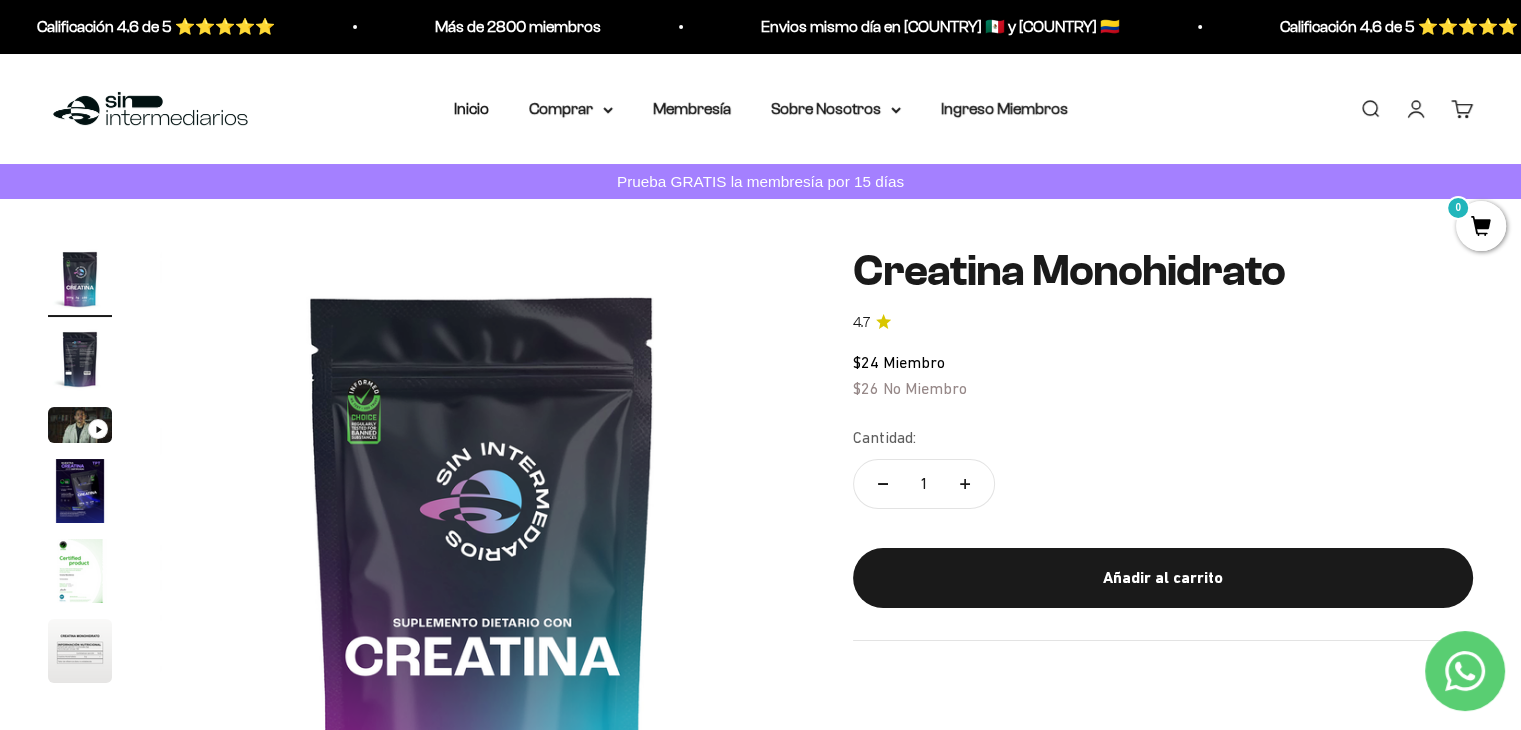click on "Iniciar sesión" at bounding box center [1416, 109] 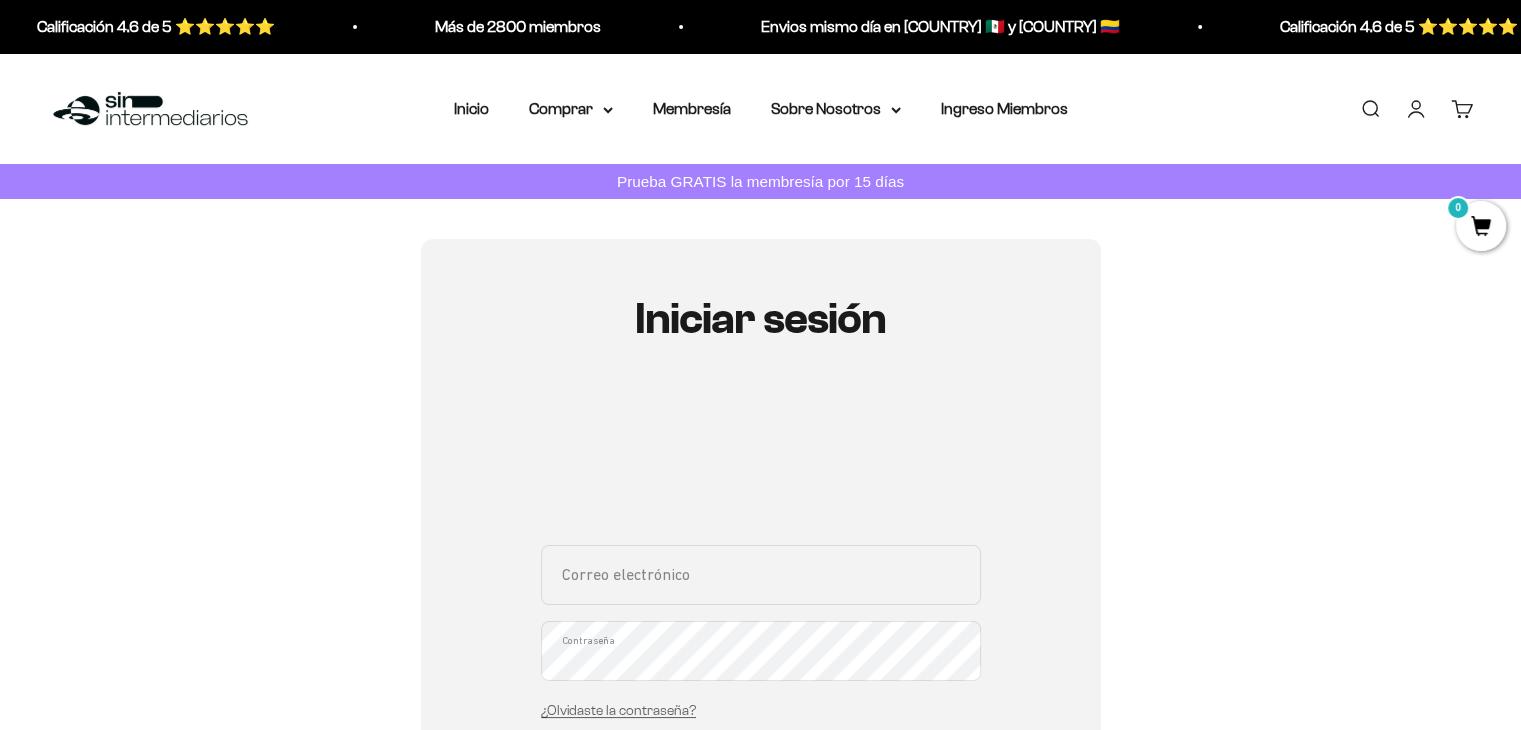 scroll, scrollTop: 178, scrollLeft: 0, axis: vertical 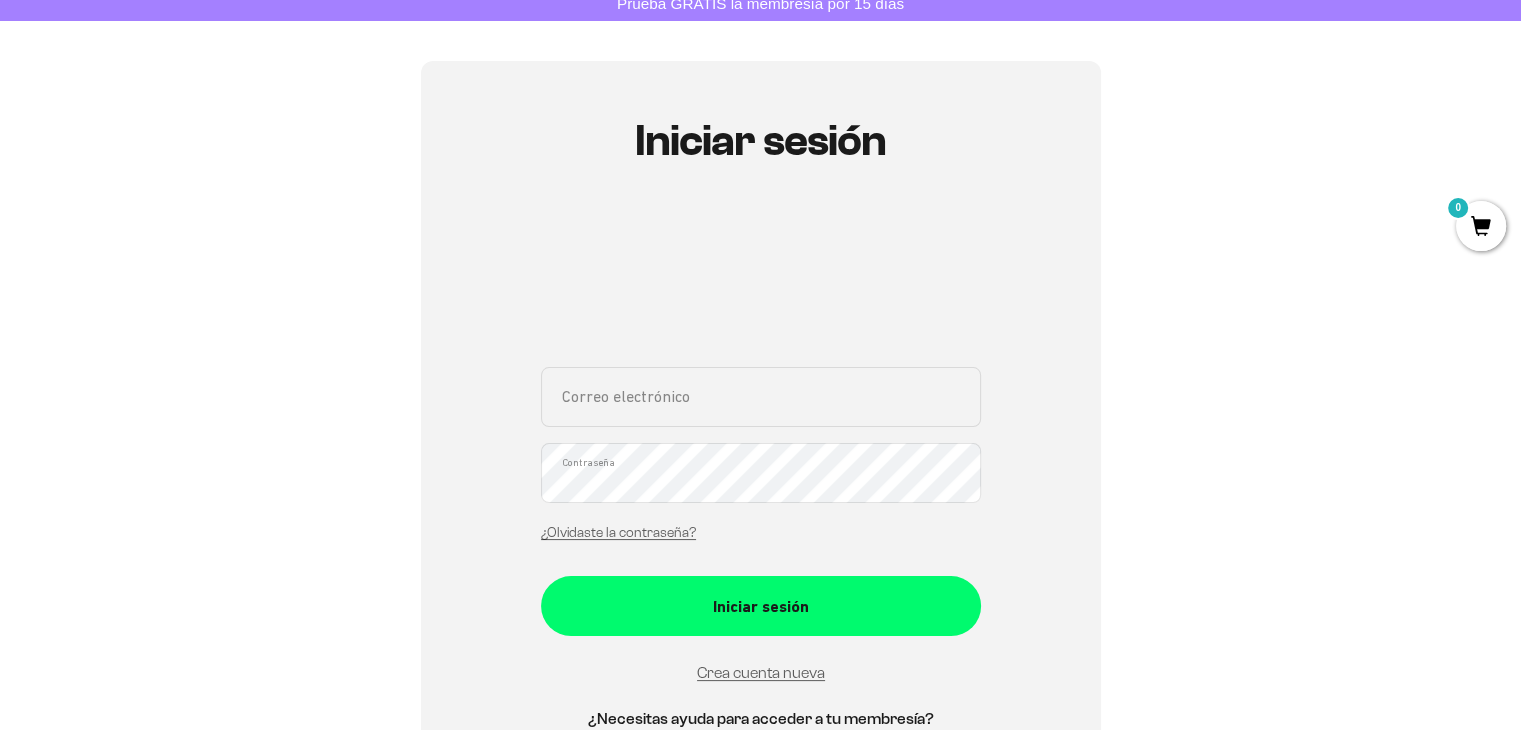 click on "Correo electrónico Contraseña
¿Olvidaste la contraseña?
Iniciar sesión
Crea cuenta nueva
¿Necesitas ayuda para acceder a tu membresía? Clic acá" at bounding box center (761, 495) 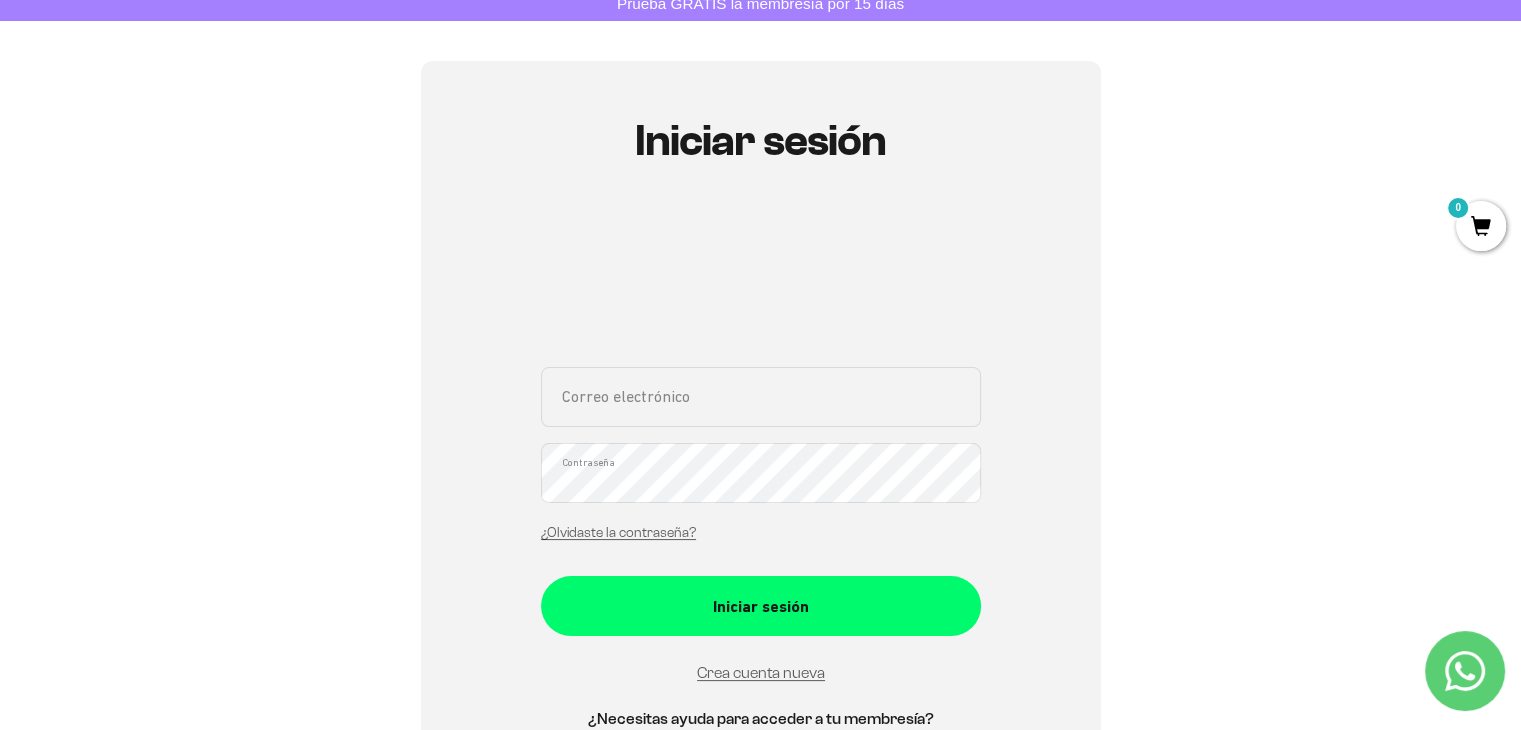 click on "Correo electrónico" at bounding box center (761, 397) 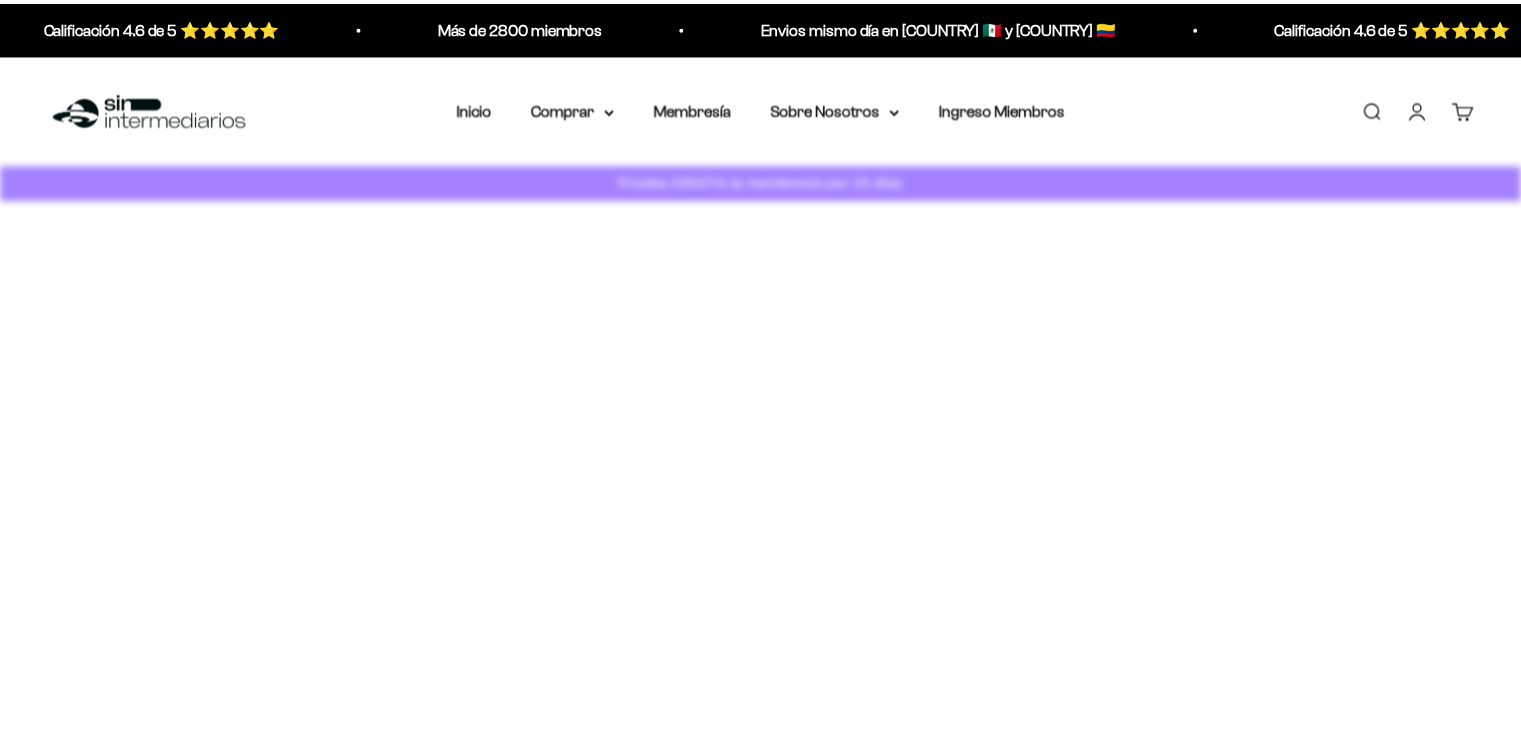 scroll, scrollTop: 0, scrollLeft: 0, axis: both 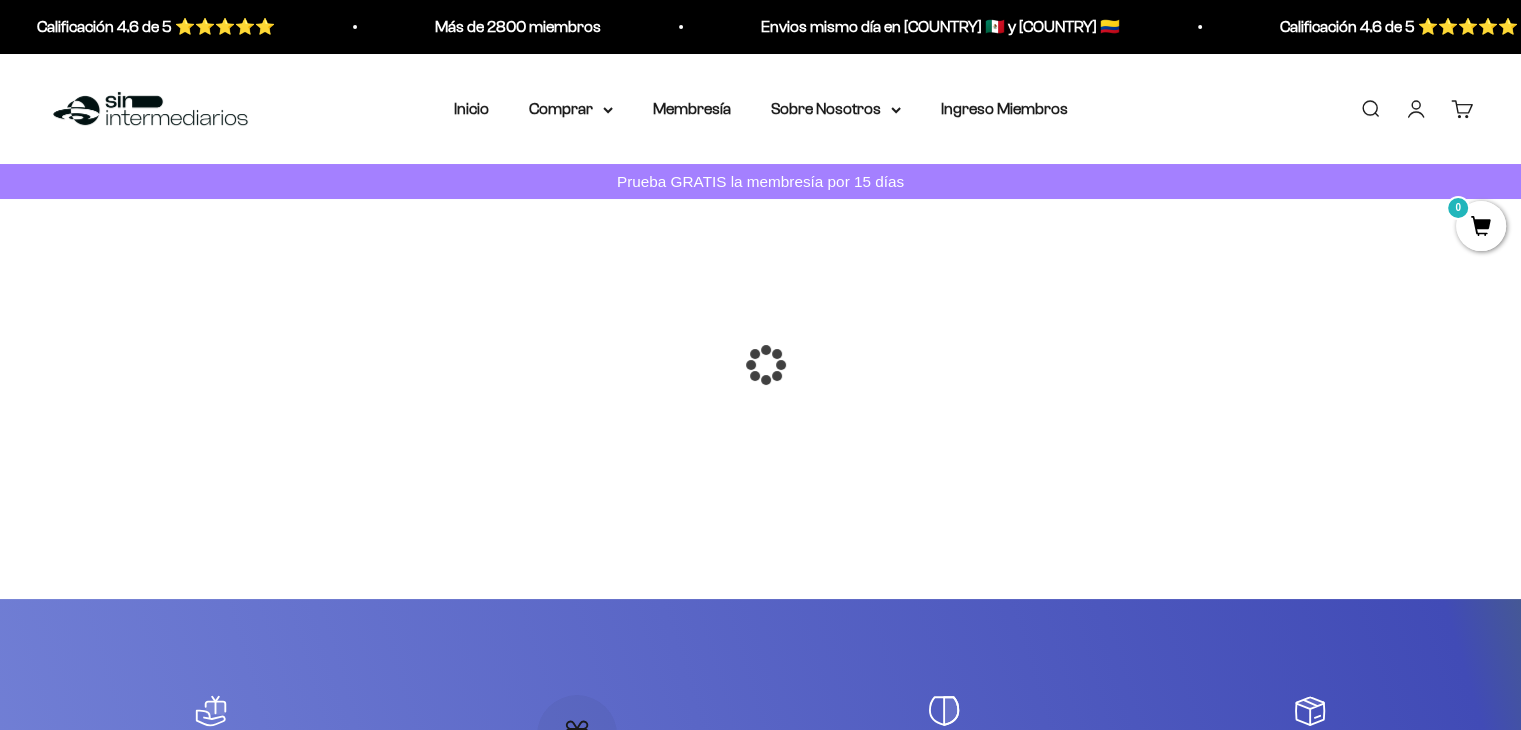 click at bounding box center [761, 365] 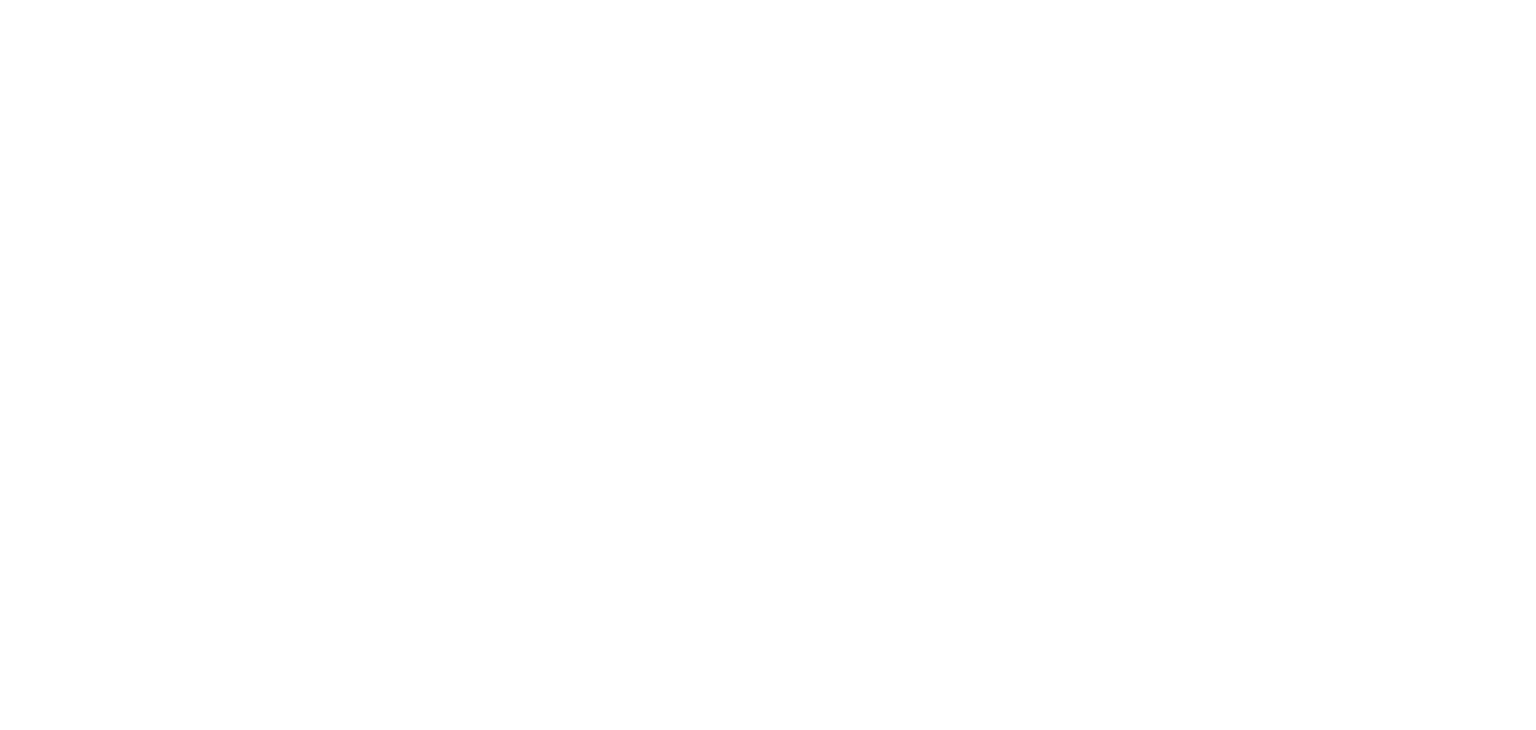 click on "Mi cuenta [EMAIL] Hola,  [FIRST] [LAST] .              Home          Comprar          Pedidos         Perfil Información personal Direcciones guardadas Cambiar mi contraseña Información personal Direcciones guardadas Cambiar mi contraseña             Salir     [FIRST] [LAST] [PHONE] [COMMUNE] [NEIGHBORHOOD] [STREET] [NUMBER] [HOUSE_NAME] [HOUSE_NAME] [NUMBER] [CITY] [COUNTRY]     [FIRST] [LAST] [EMAIL]" at bounding box center [768, 0] 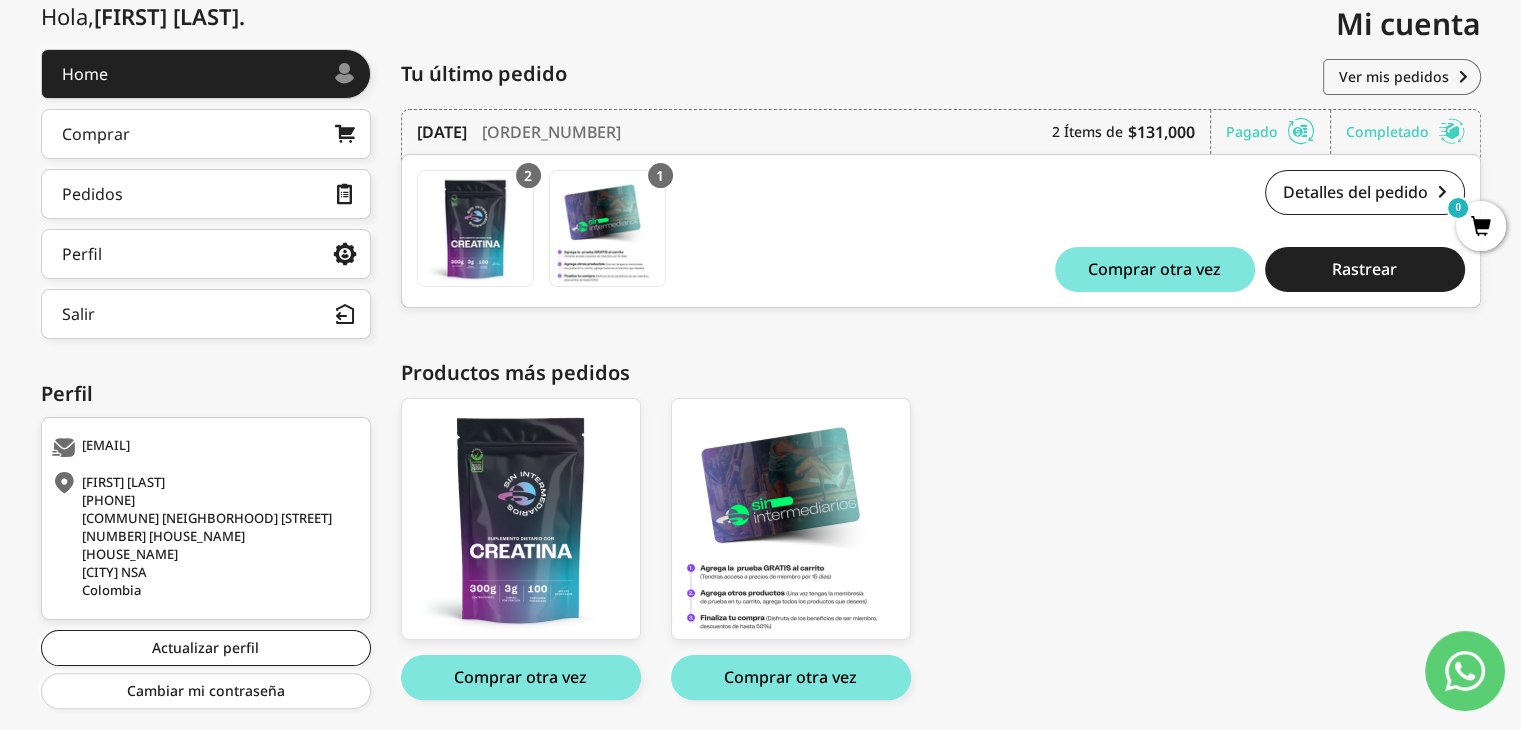 scroll, scrollTop: 282, scrollLeft: 0, axis: vertical 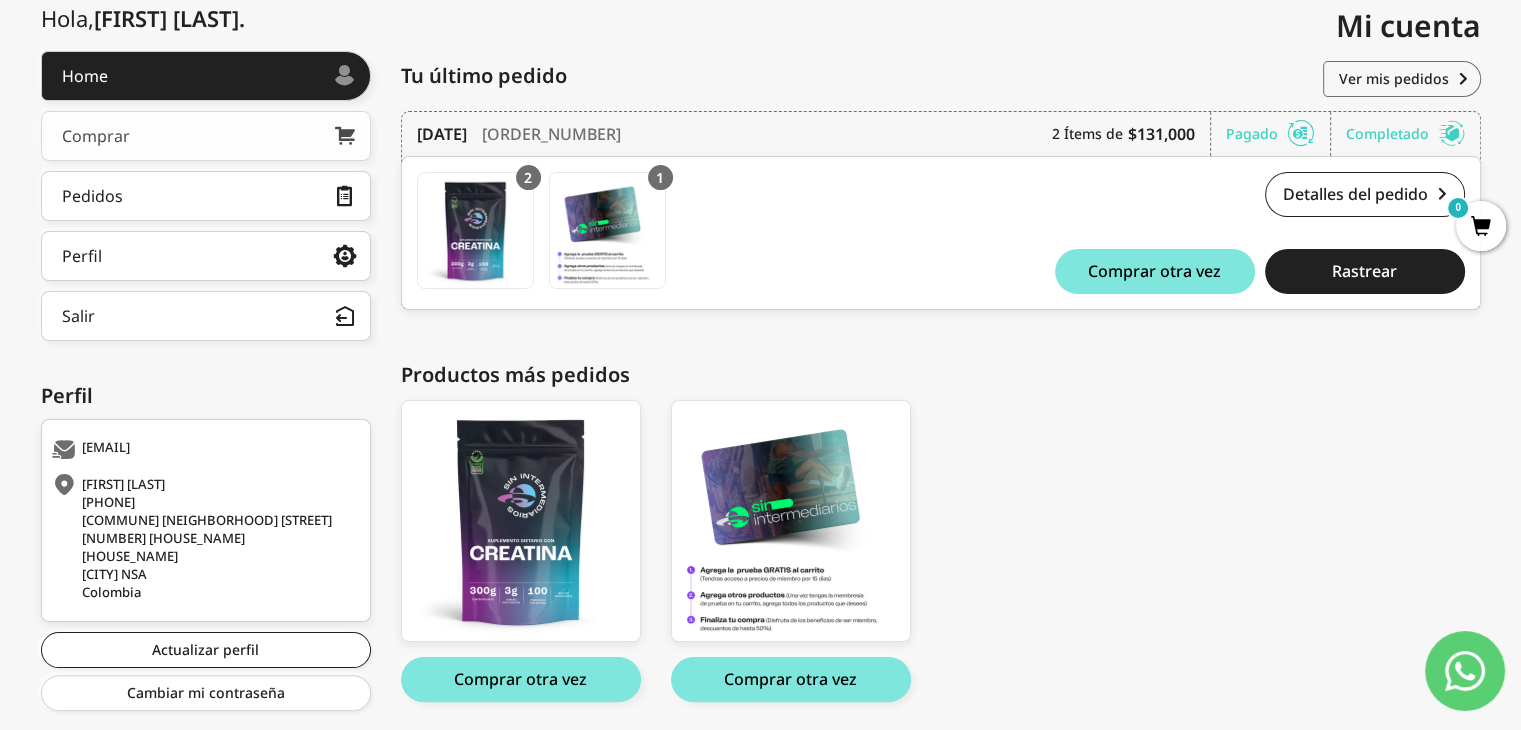 click on "Comprar" at bounding box center [206, 136] 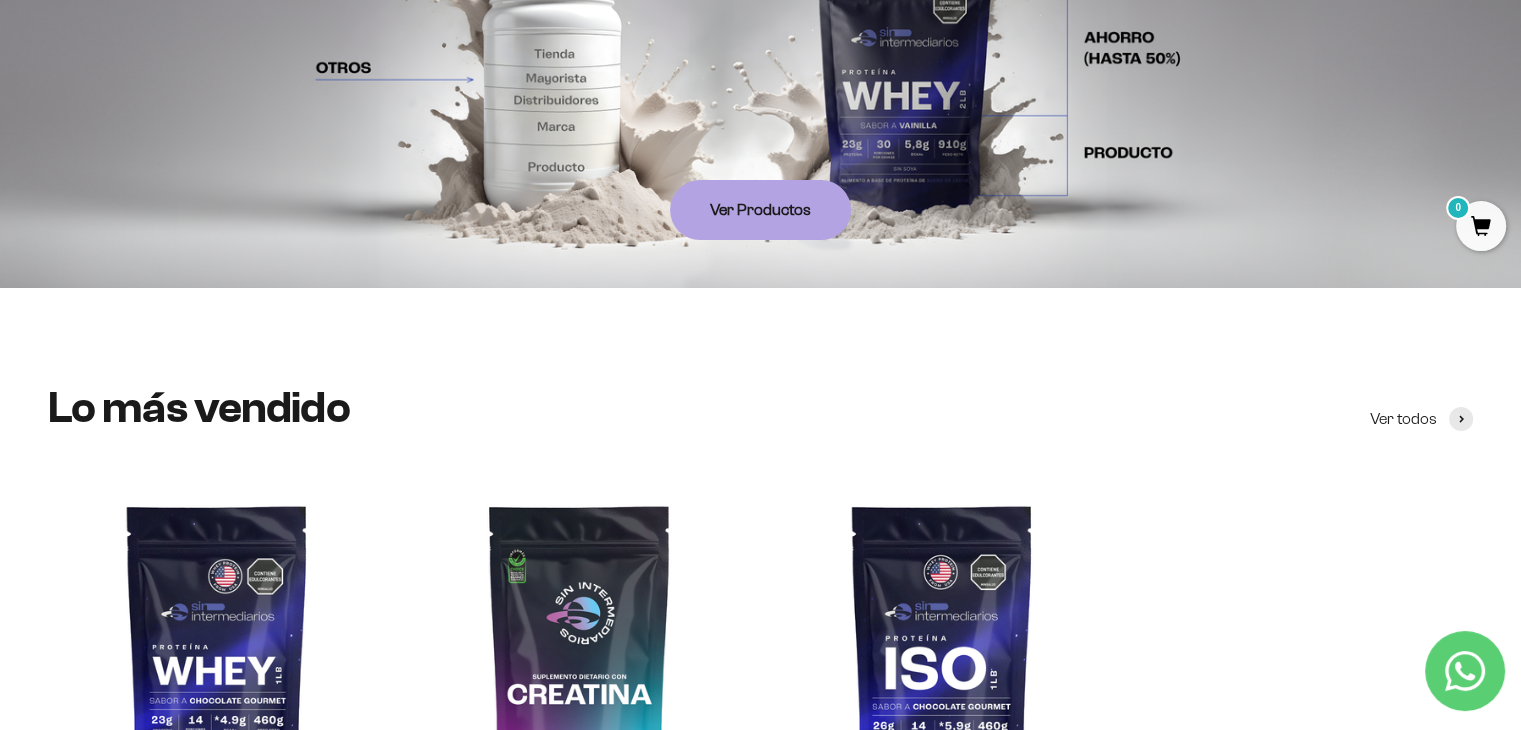 scroll, scrollTop: 0, scrollLeft: 0, axis: both 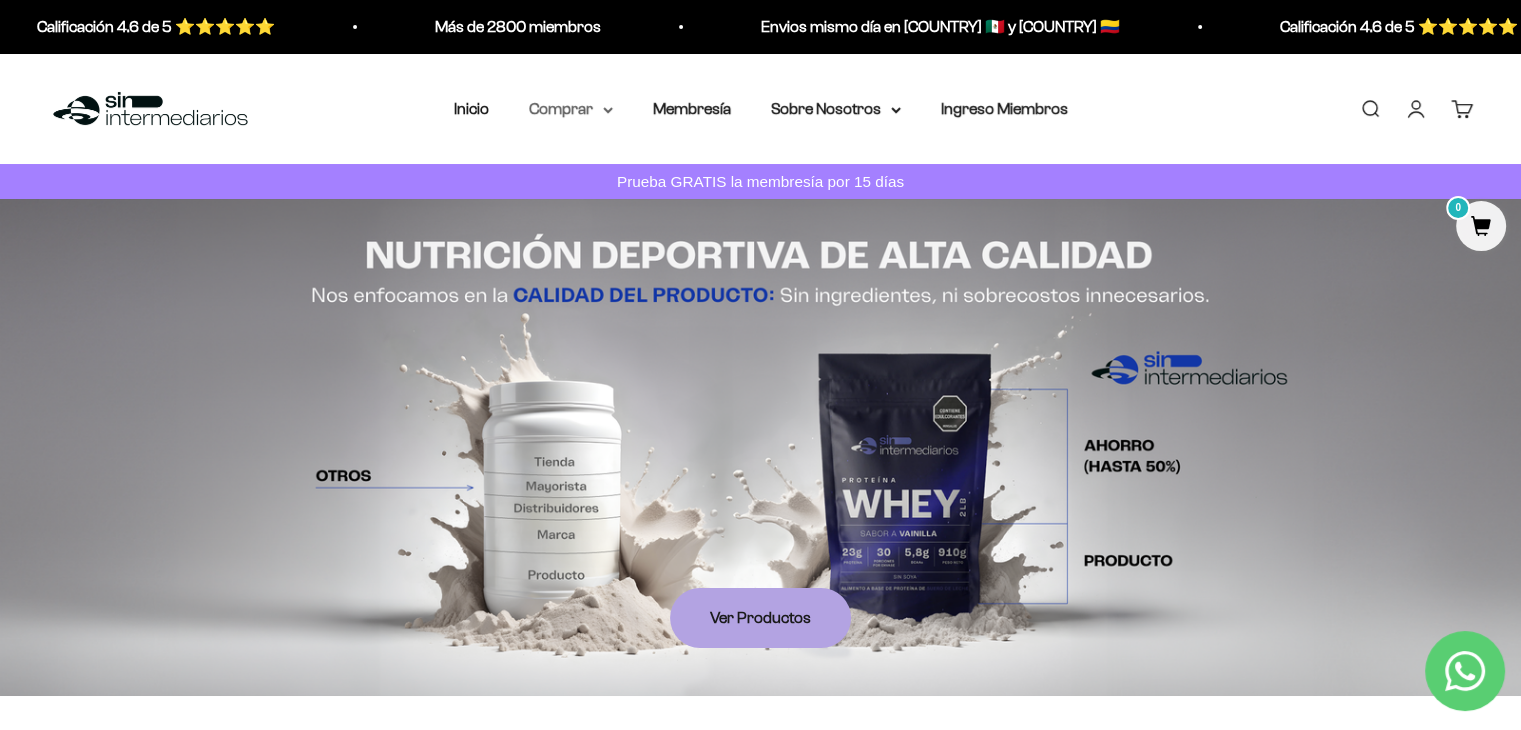 click on "Comprar" at bounding box center [571, 109] 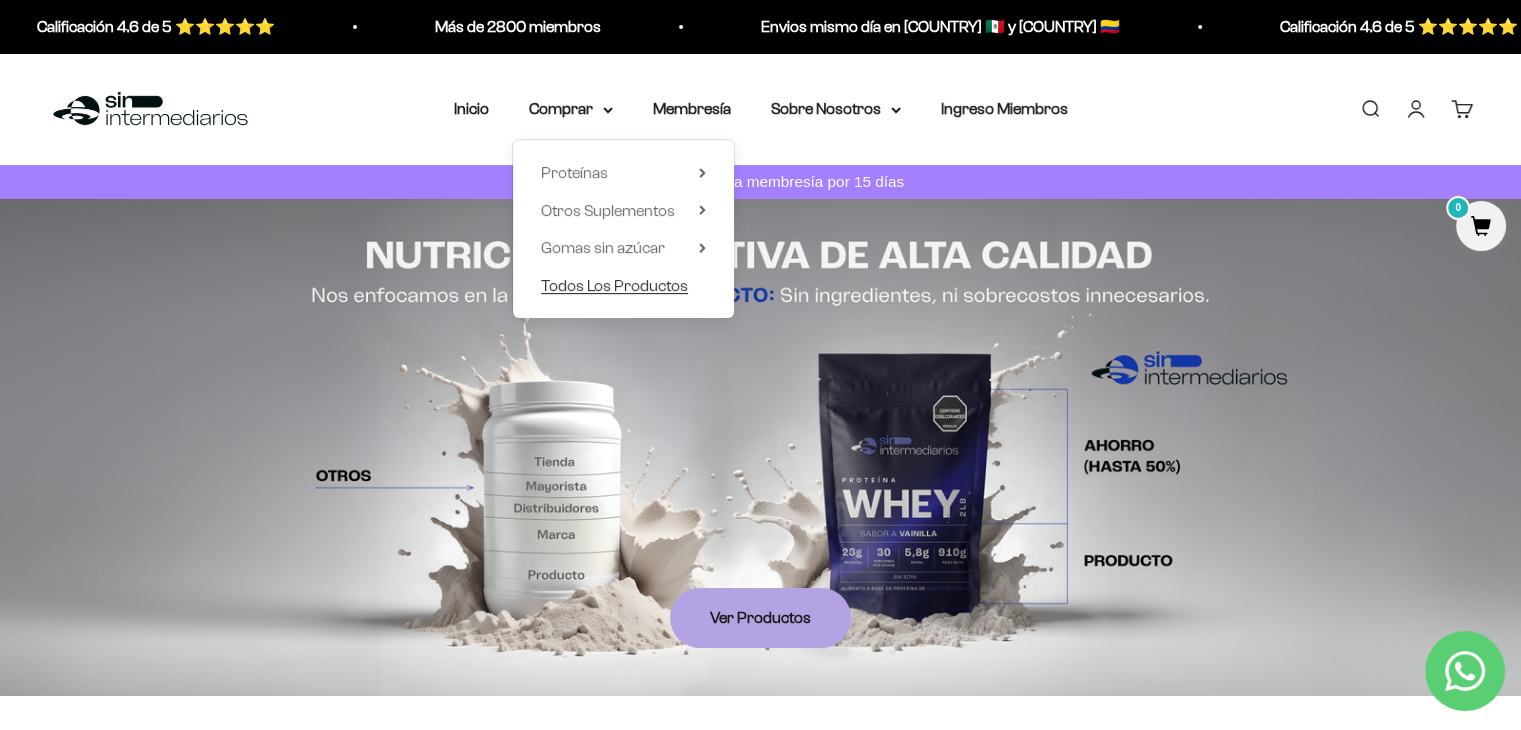 click on "Todos Los Productos" at bounding box center (614, 284) 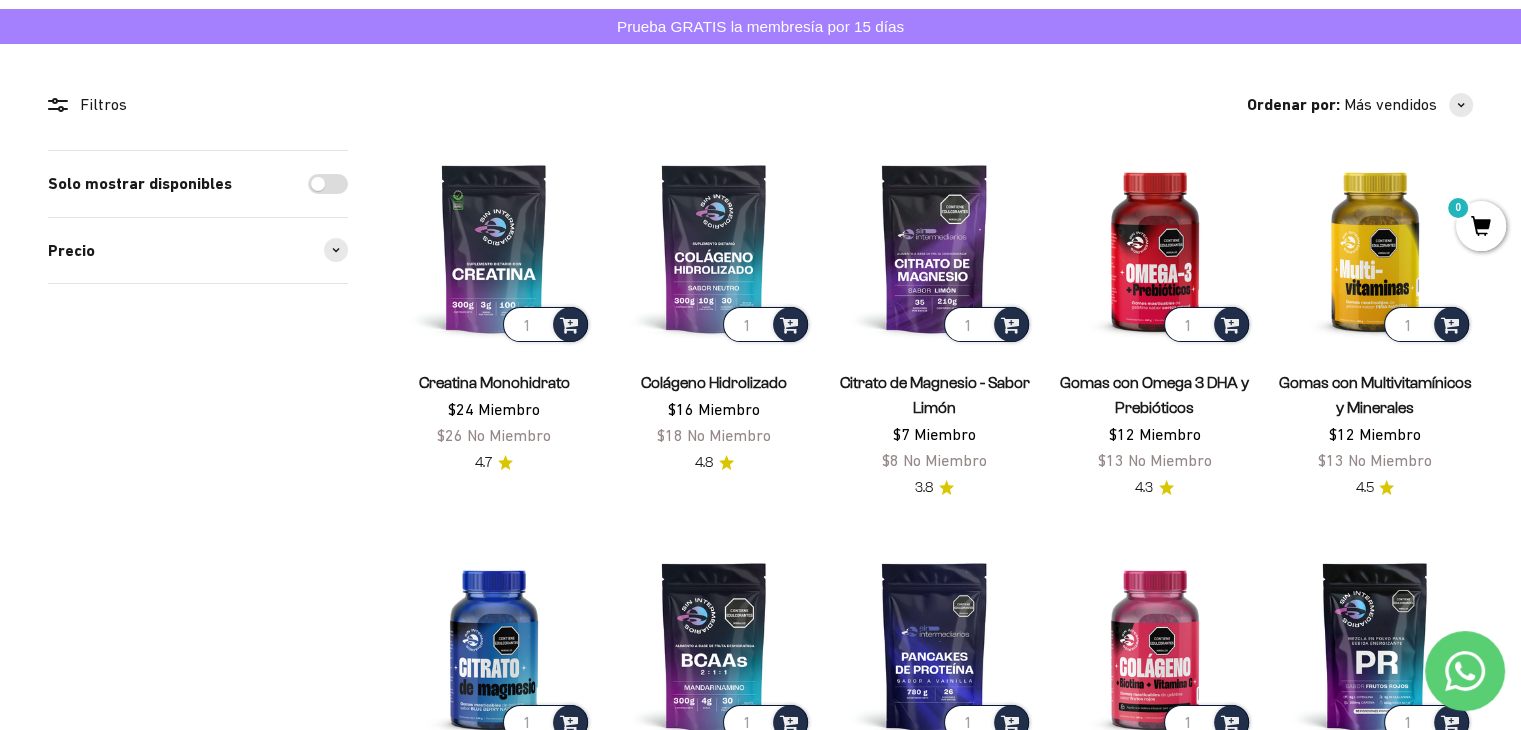 scroll, scrollTop: 164, scrollLeft: 0, axis: vertical 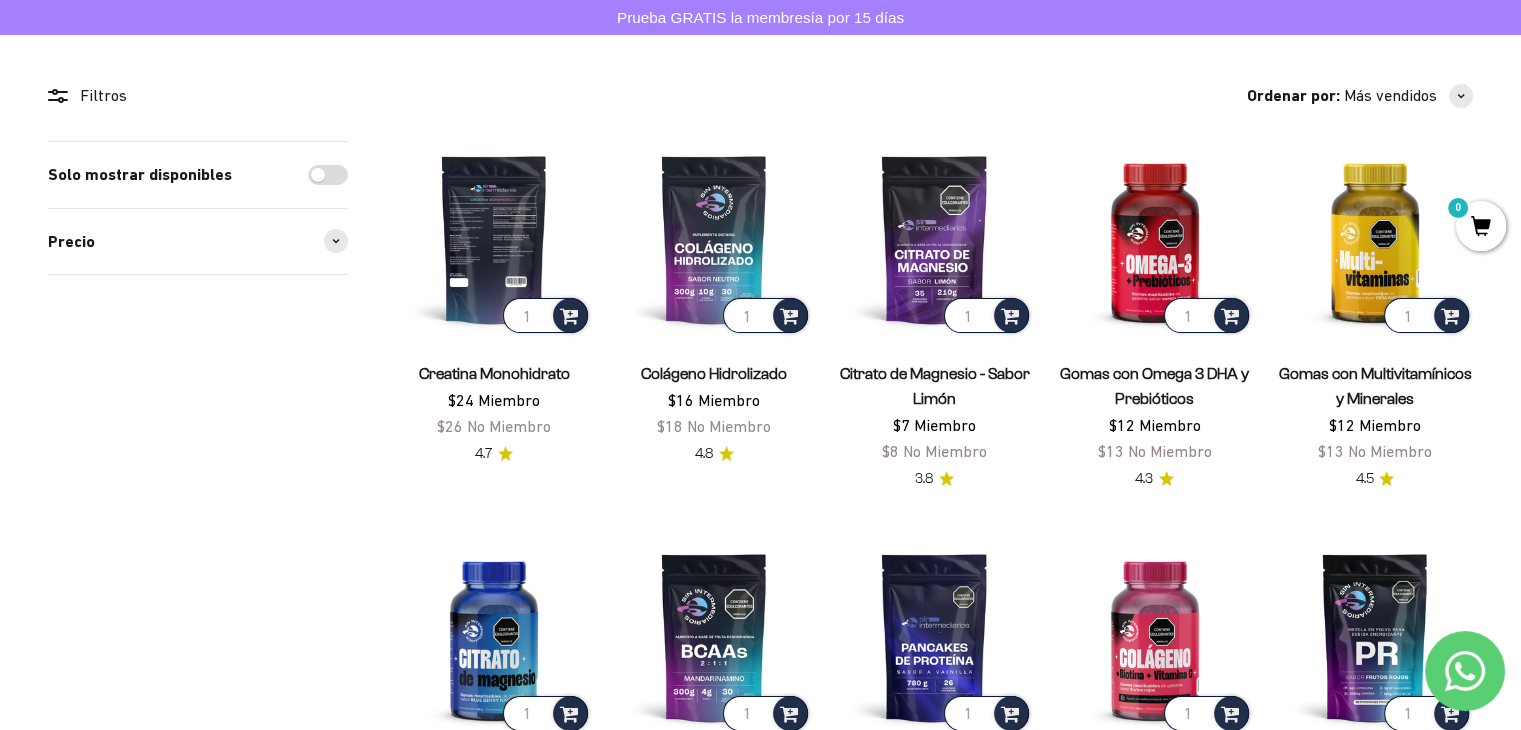 click at bounding box center (494, 239) 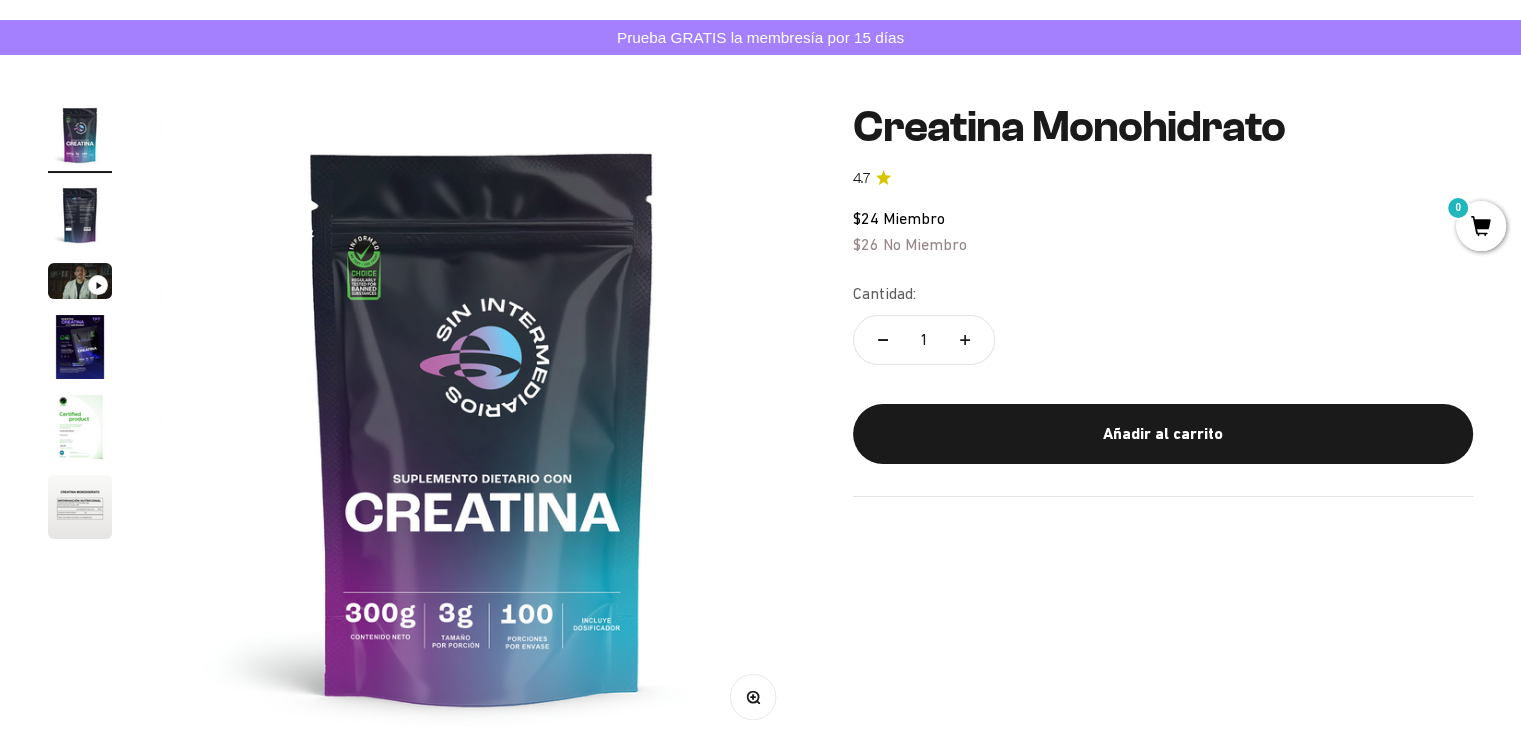 scroll, scrollTop: 180, scrollLeft: 0, axis: vertical 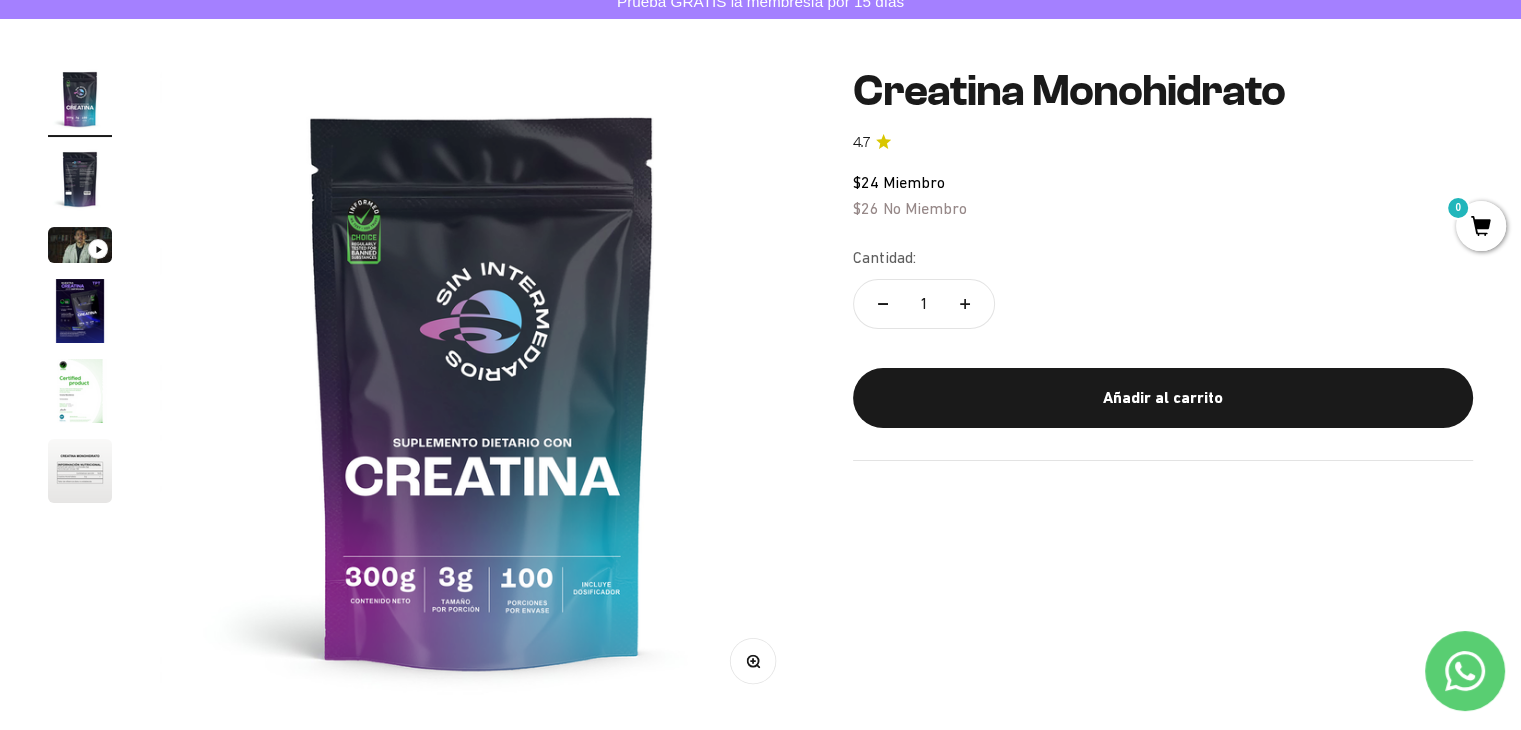 click 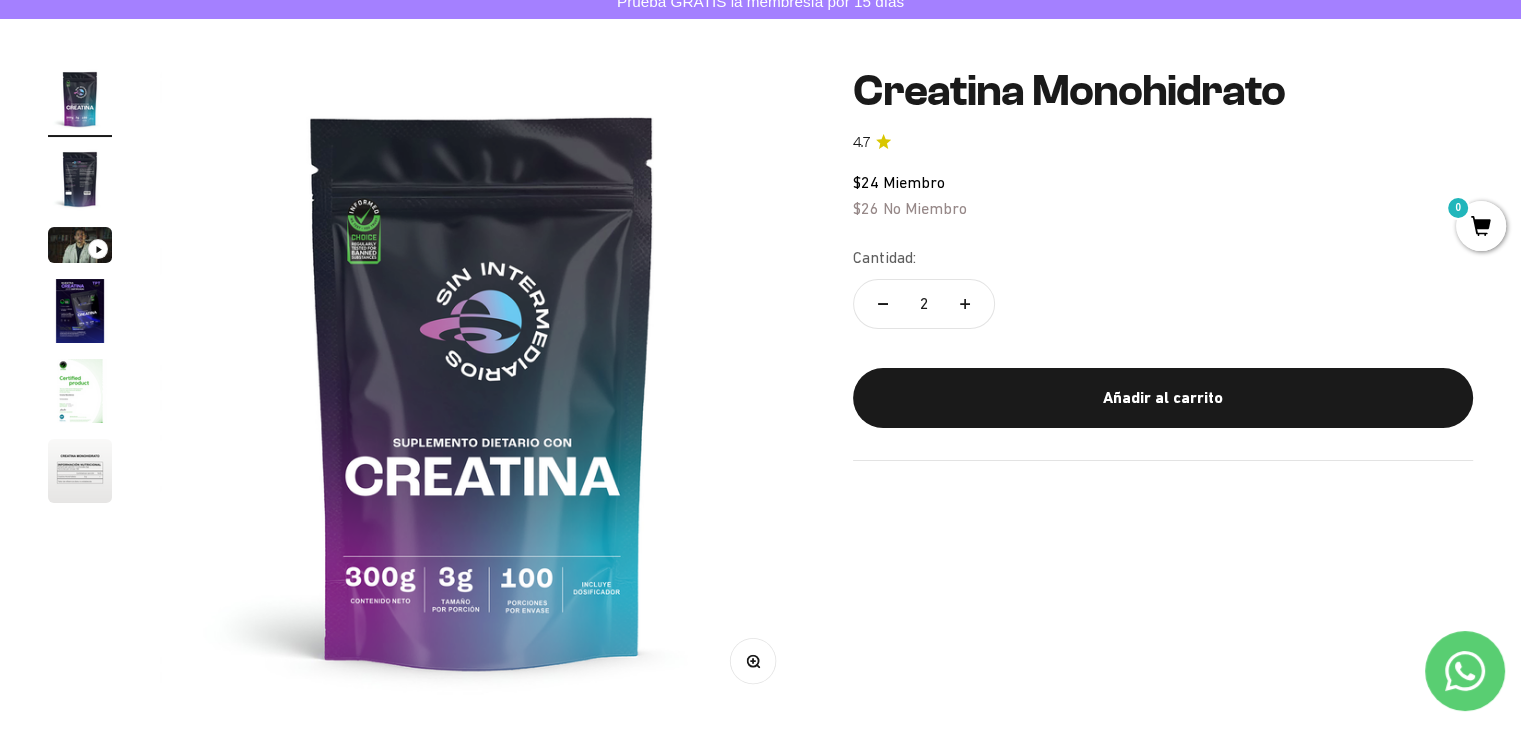 click 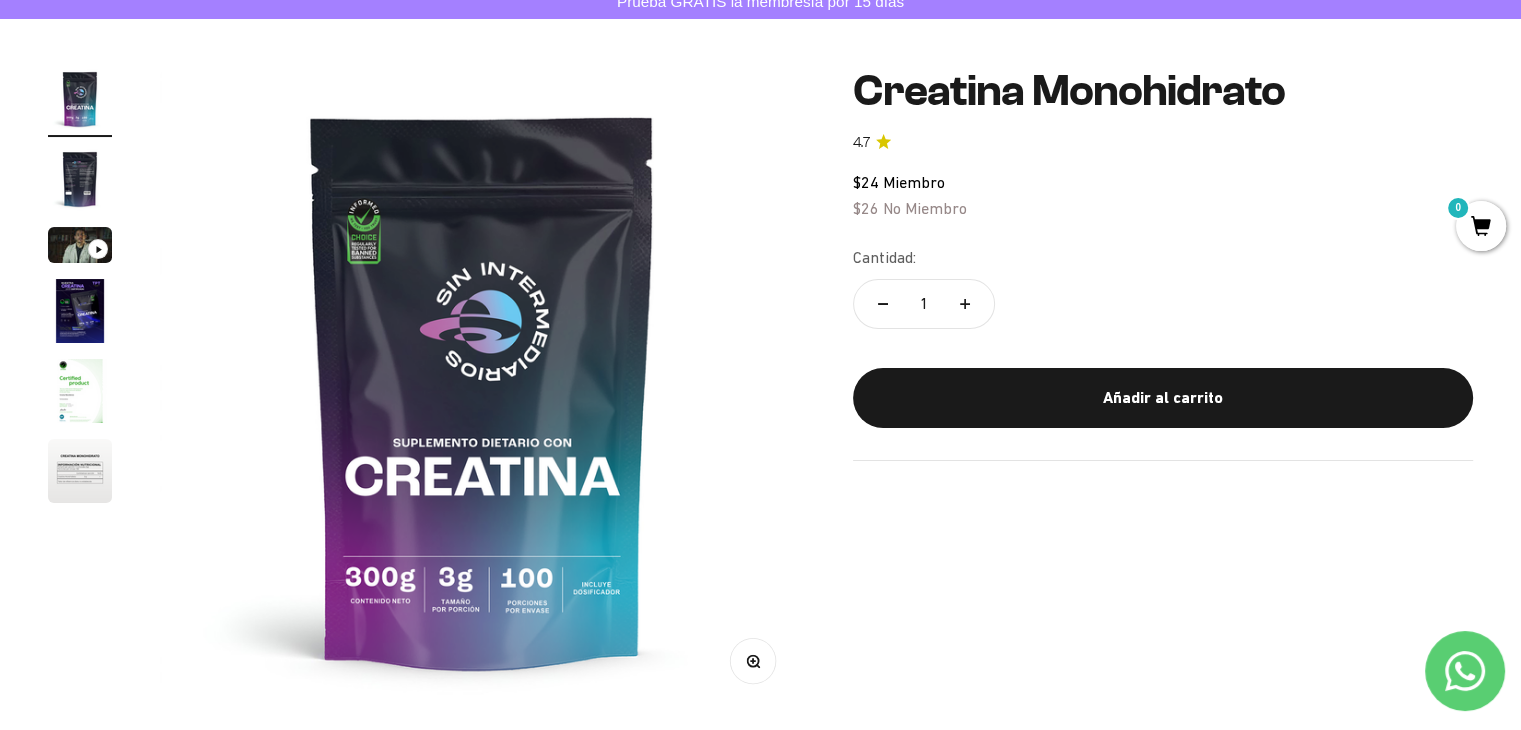 click 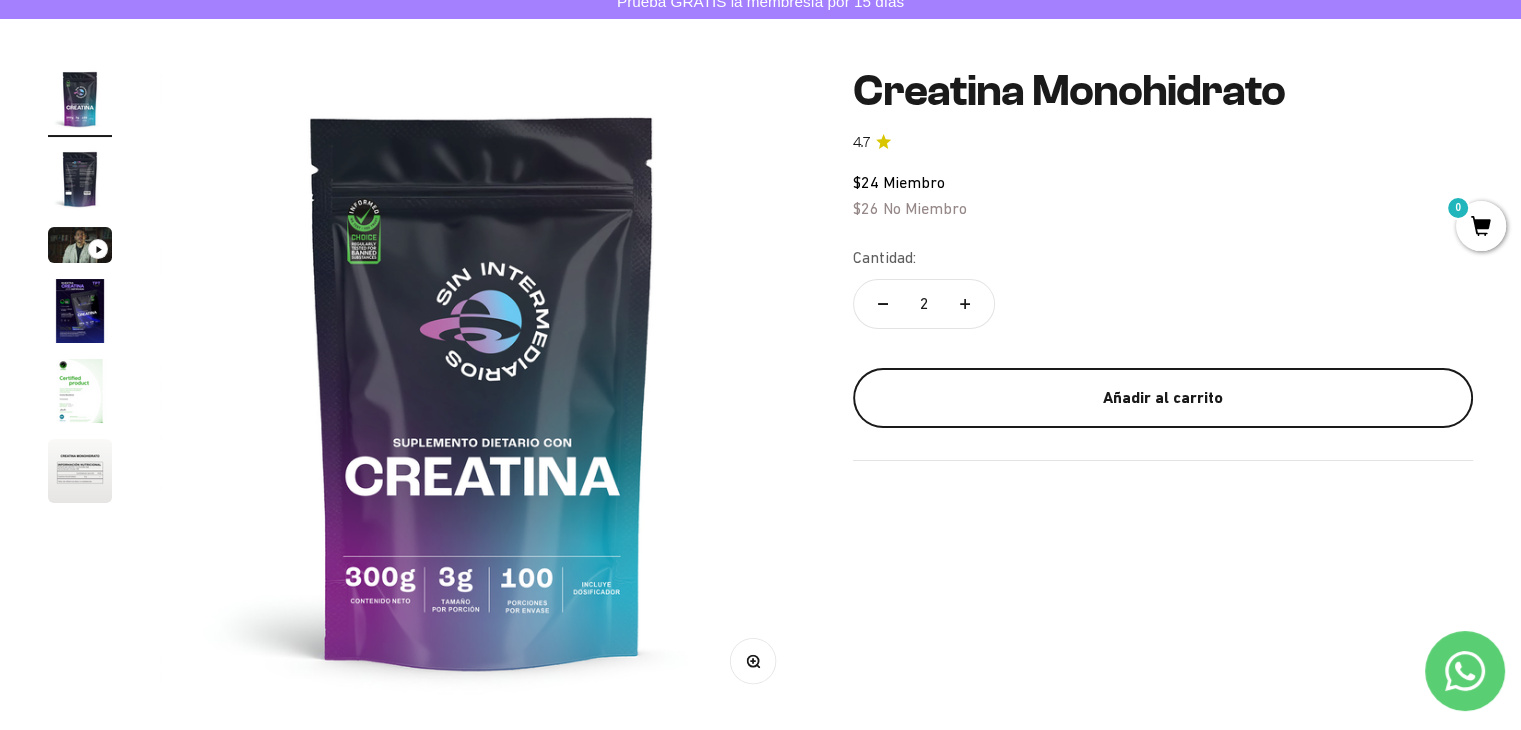 click on "Añadir al carrito" at bounding box center [1163, 398] 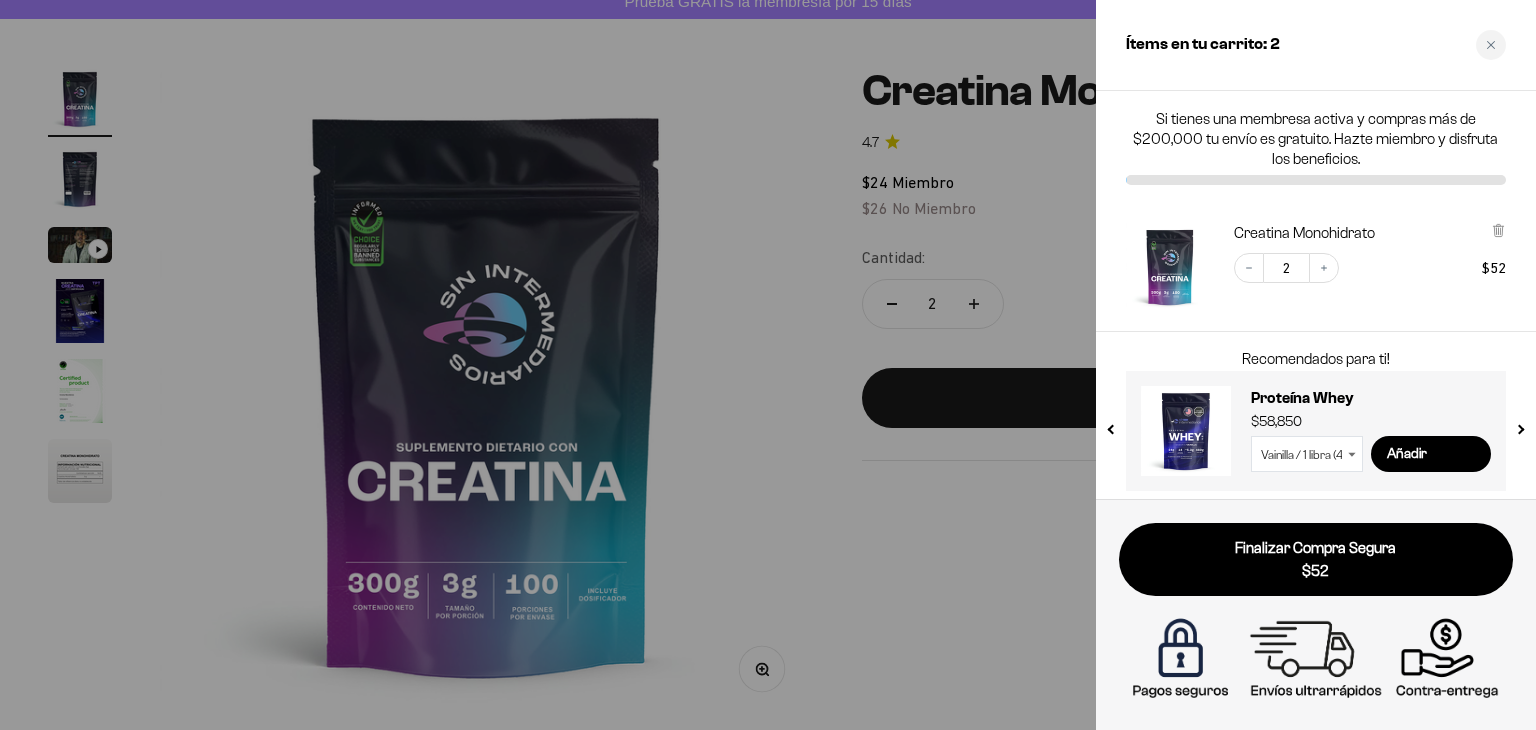 scroll, scrollTop: 6, scrollLeft: 0, axis: vertical 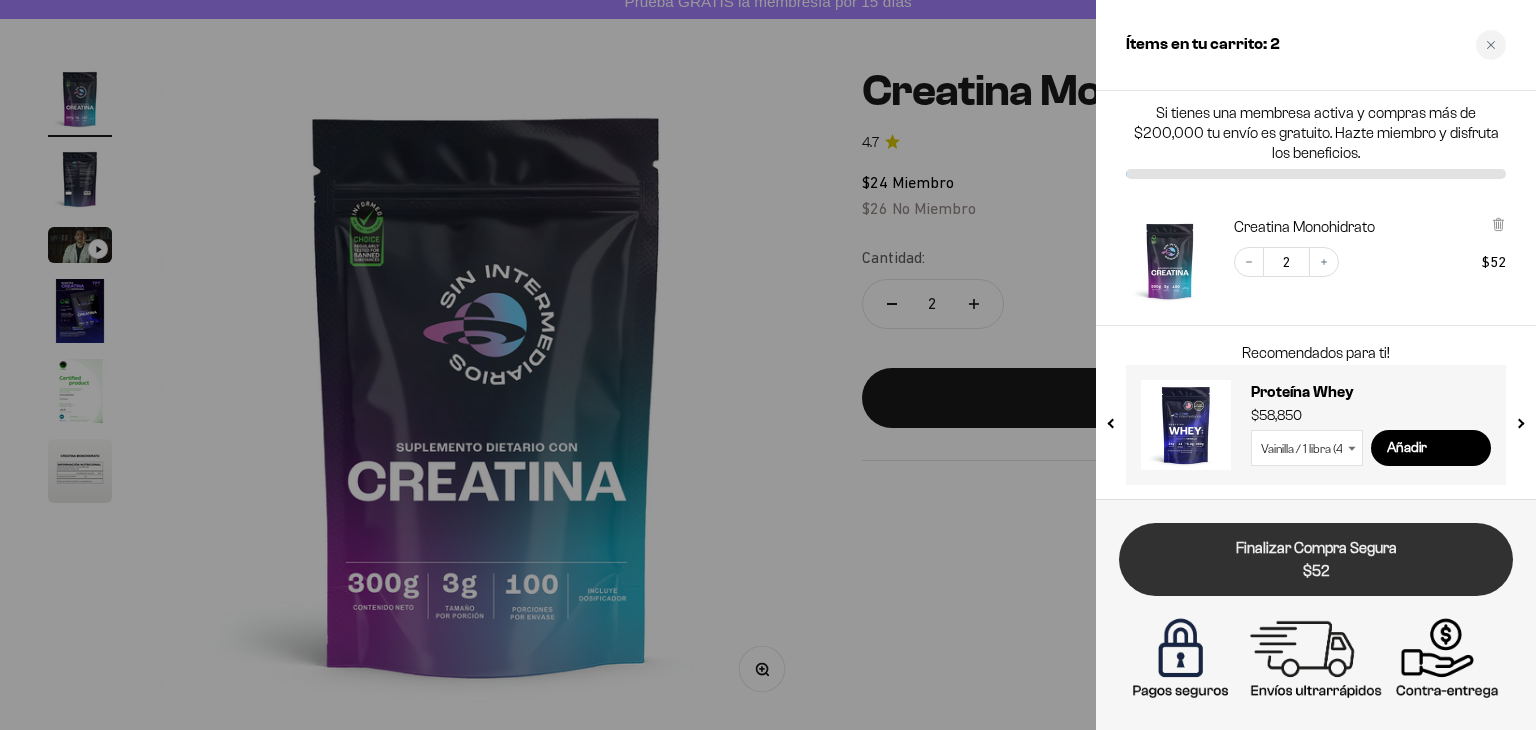 click on "Finalizar Compra Segura  $52" at bounding box center [1316, 559] 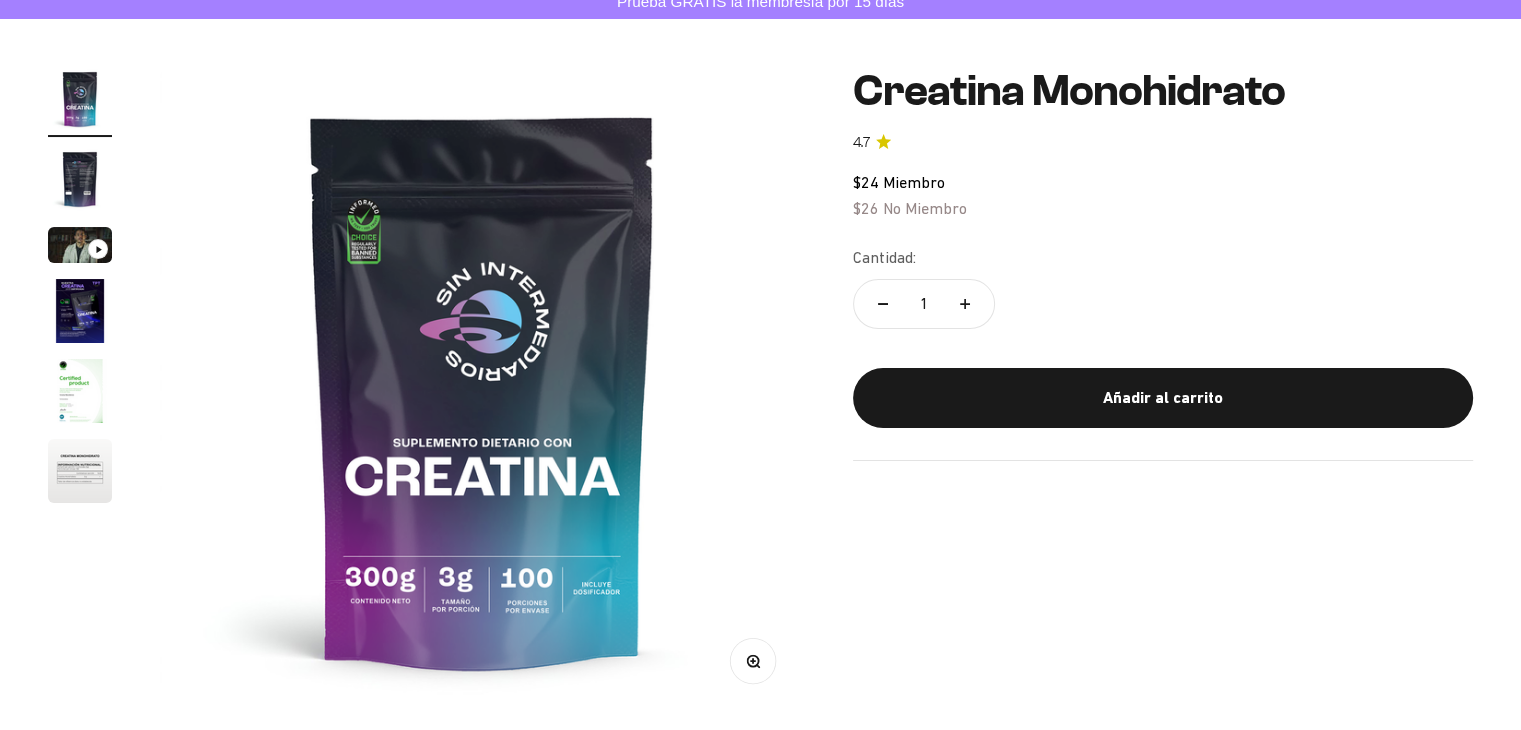 scroll, scrollTop: 180, scrollLeft: 0, axis: vertical 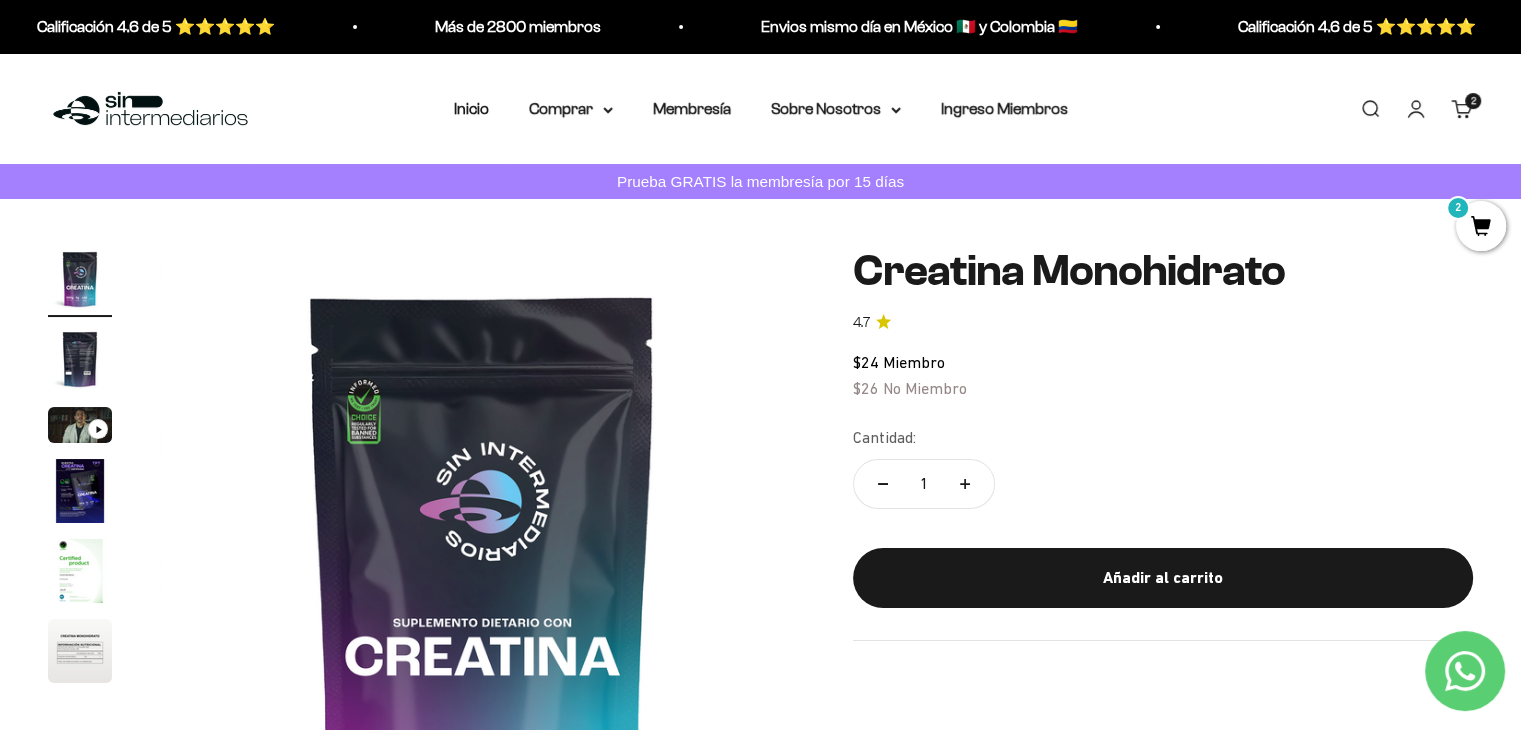 click on "Cuenta" at bounding box center (1416, 109) 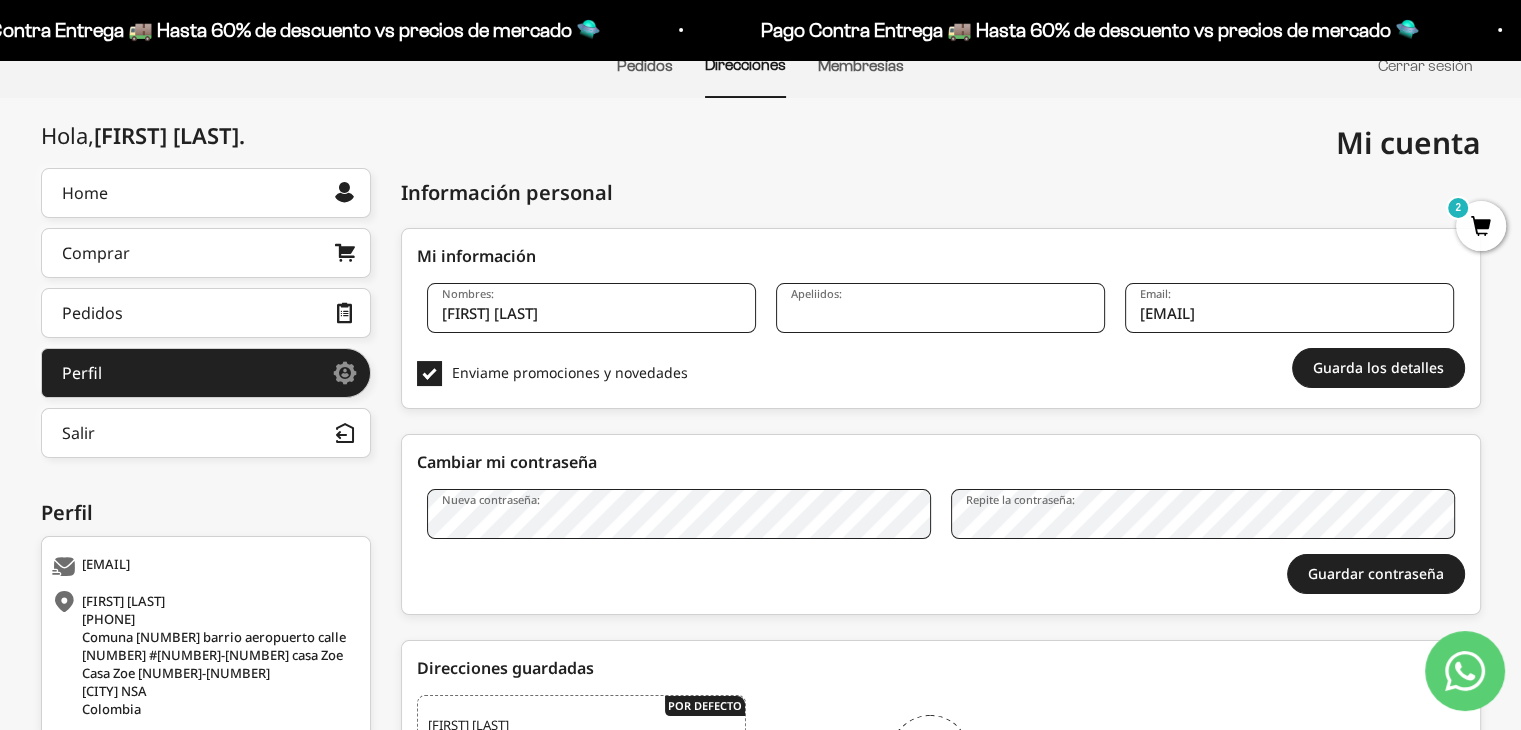 scroll, scrollTop: 134, scrollLeft: 0, axis: vertical 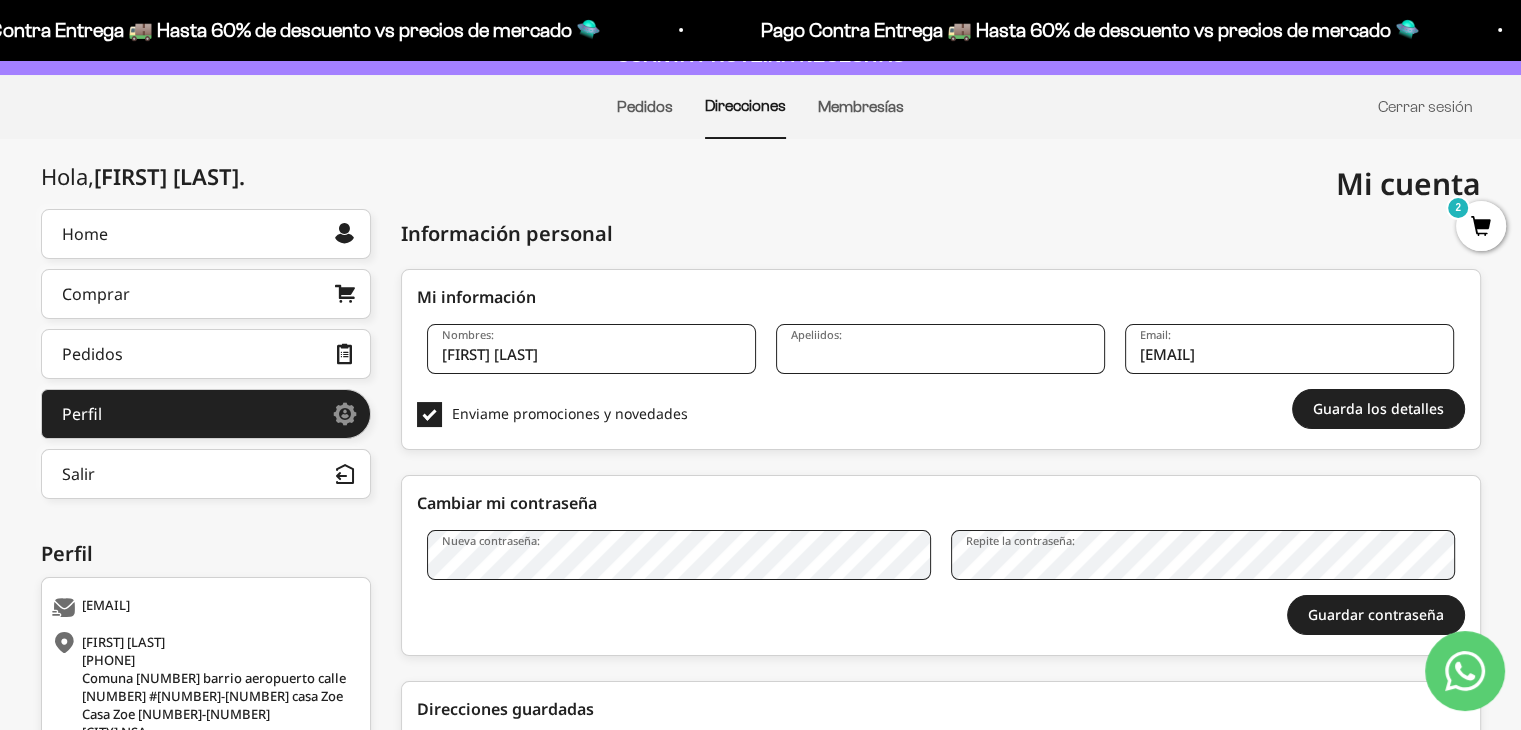 click on "Membresías" at bounding box center (861, 107) 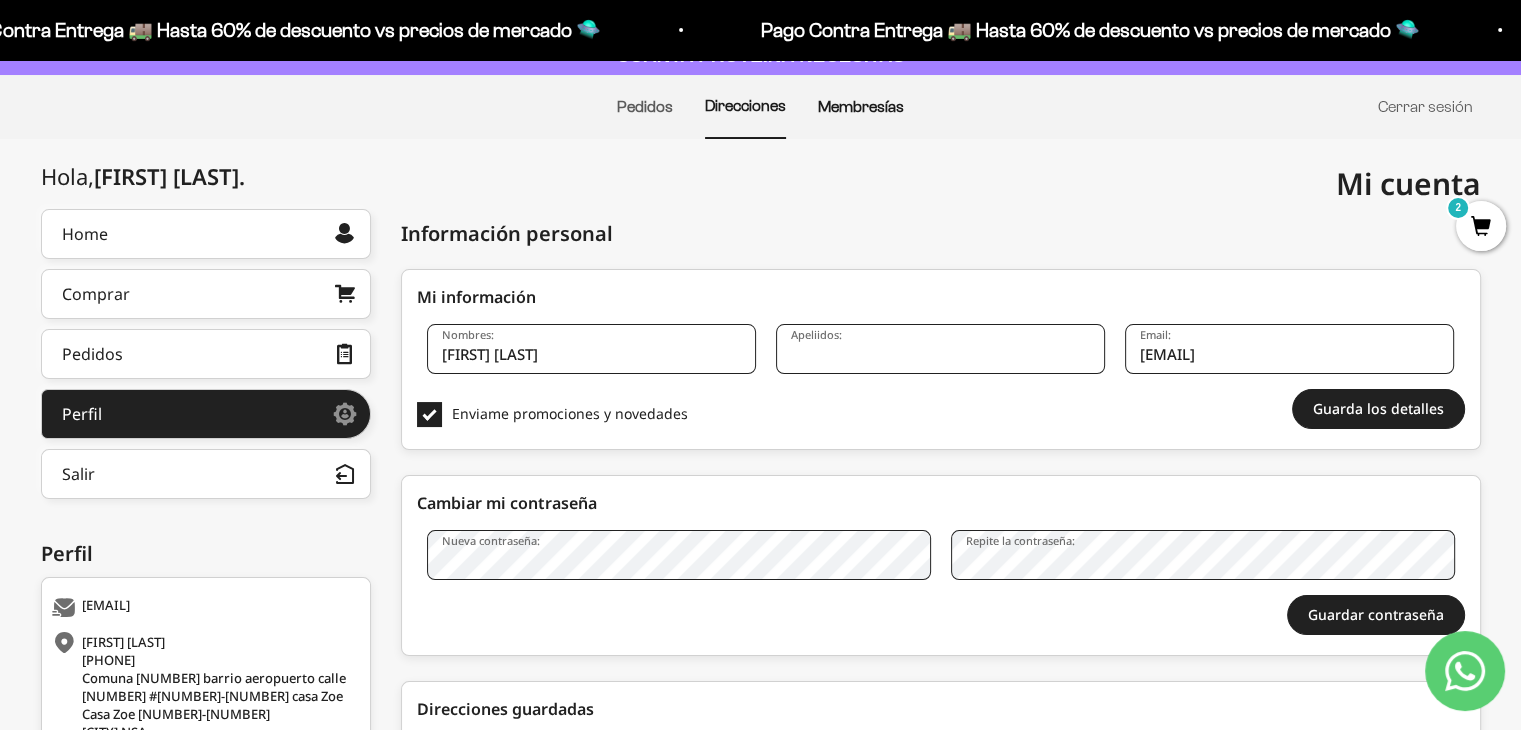 click on "Membresías" at bounding box center [861, 106] 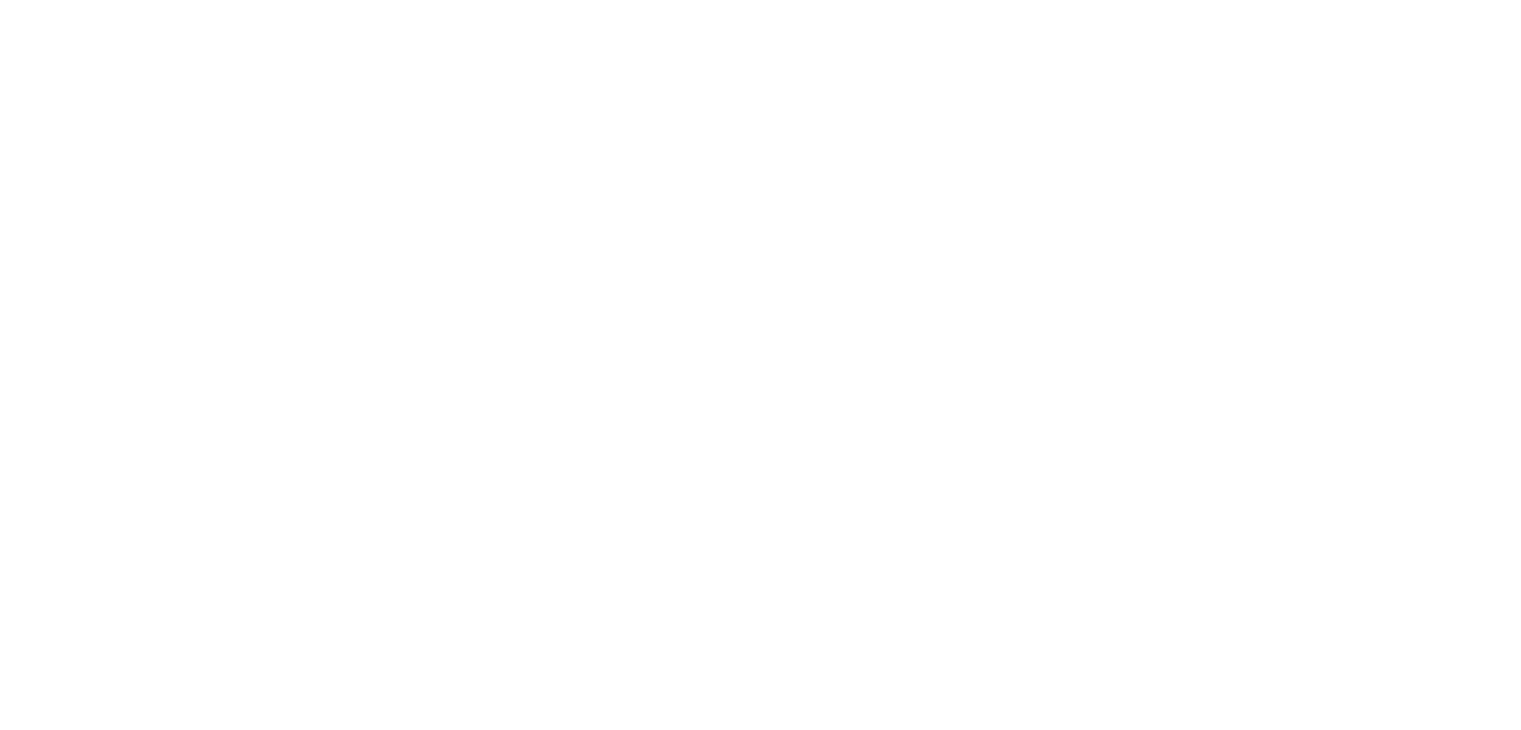 scroll, scrollTop: 0, scrollLeft: 0, axis: both 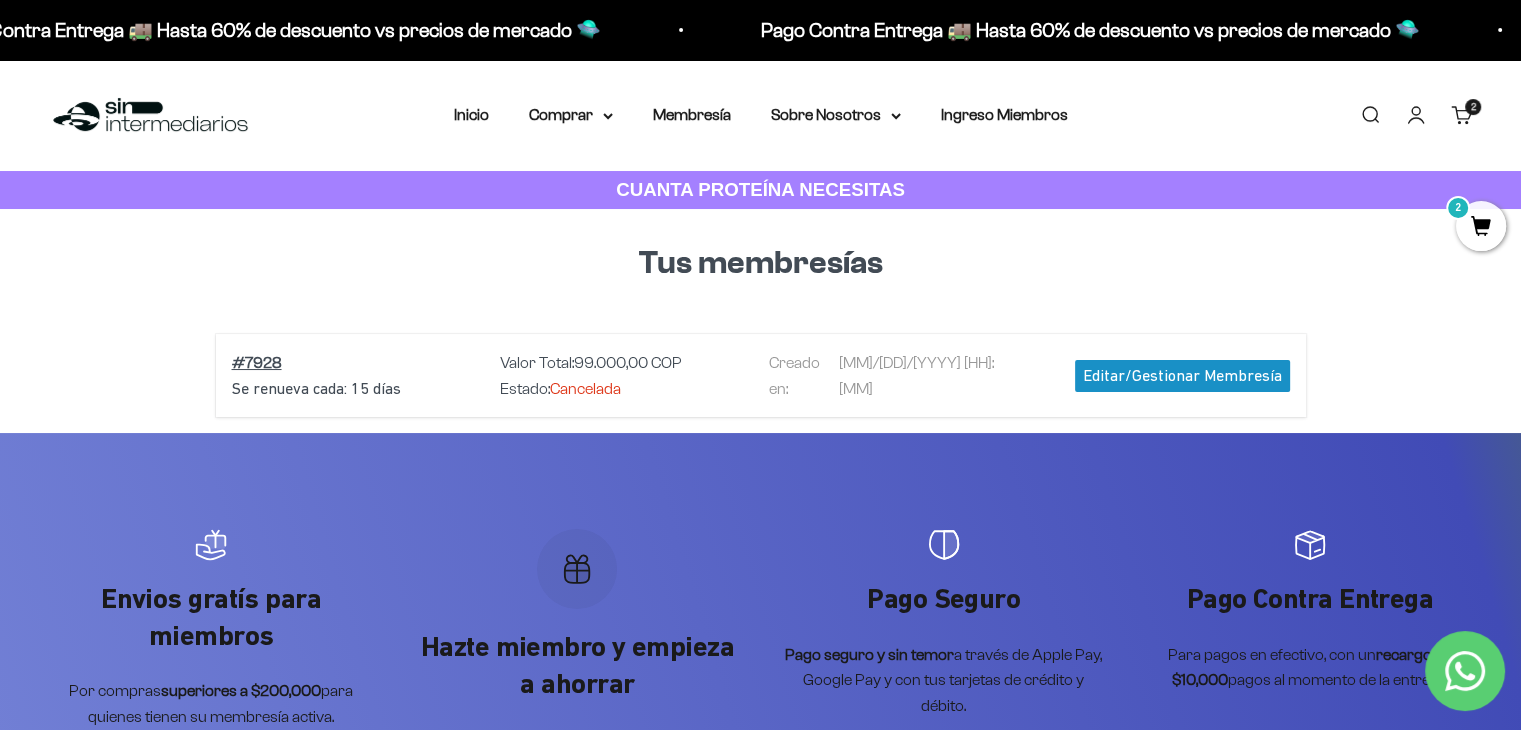 click on "Editar/Gestionar Membresía" at bounding box center (1182, 376) 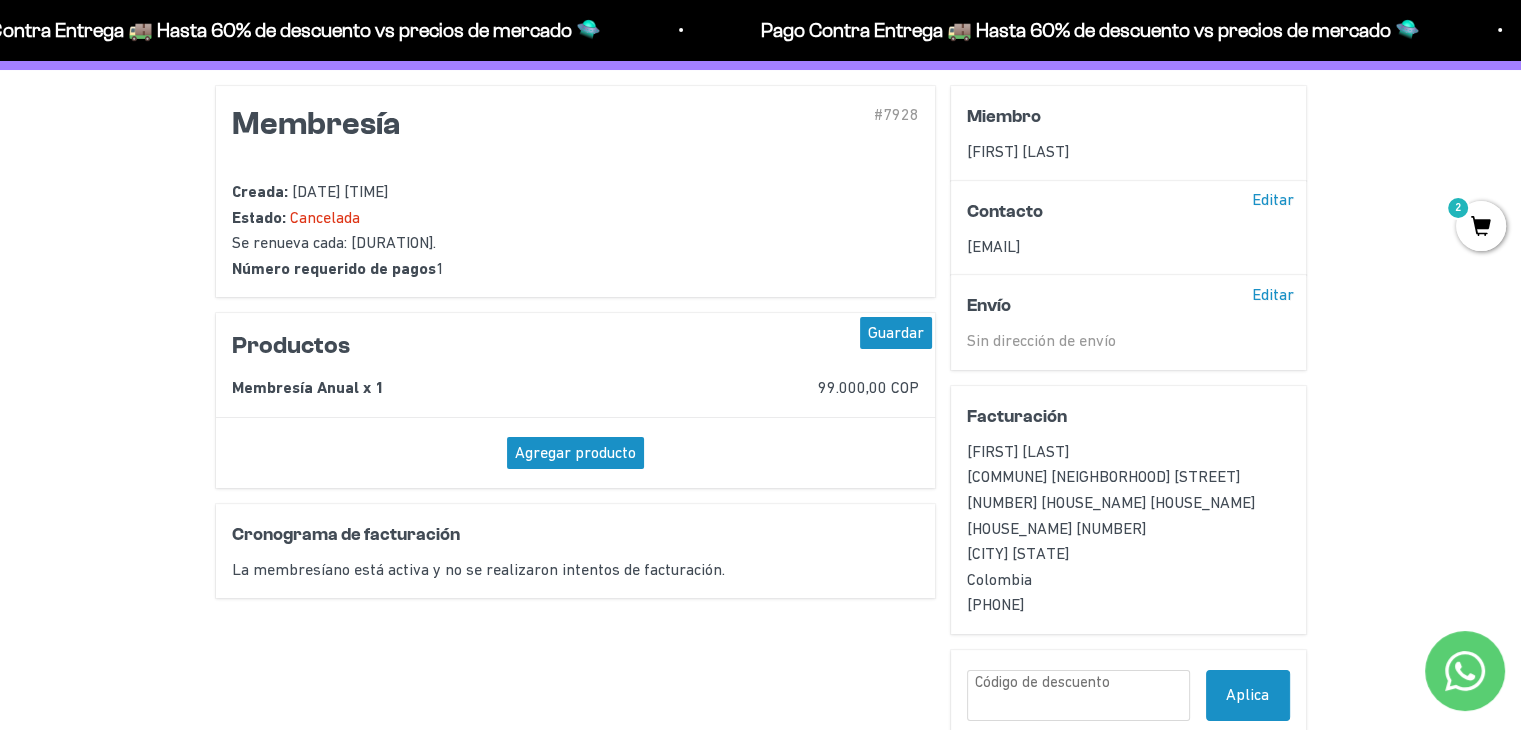 scroll, scrollTop: 0, scrollLeft: 0, axis: both 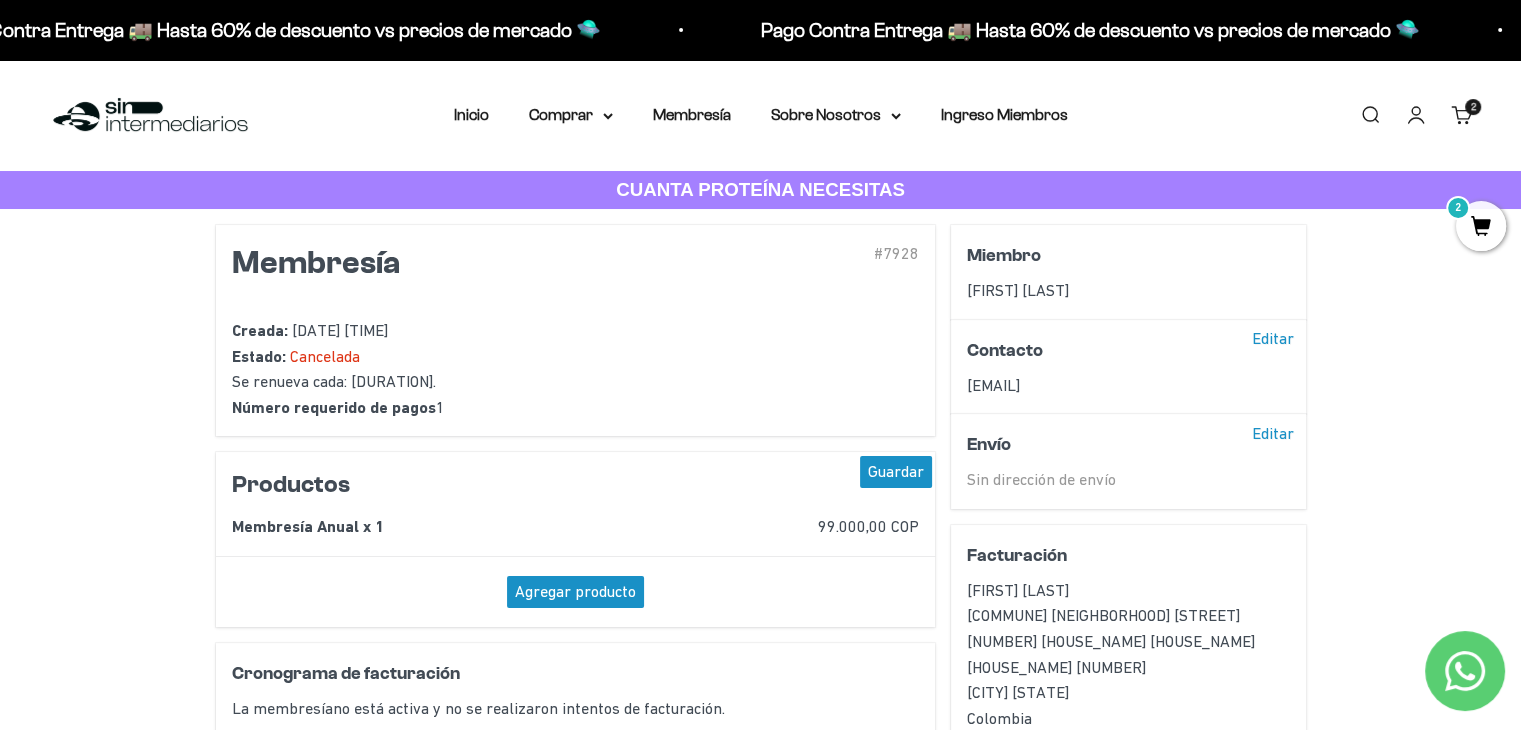 click on "2 artículos
2" at bounding box center [1473, 107] 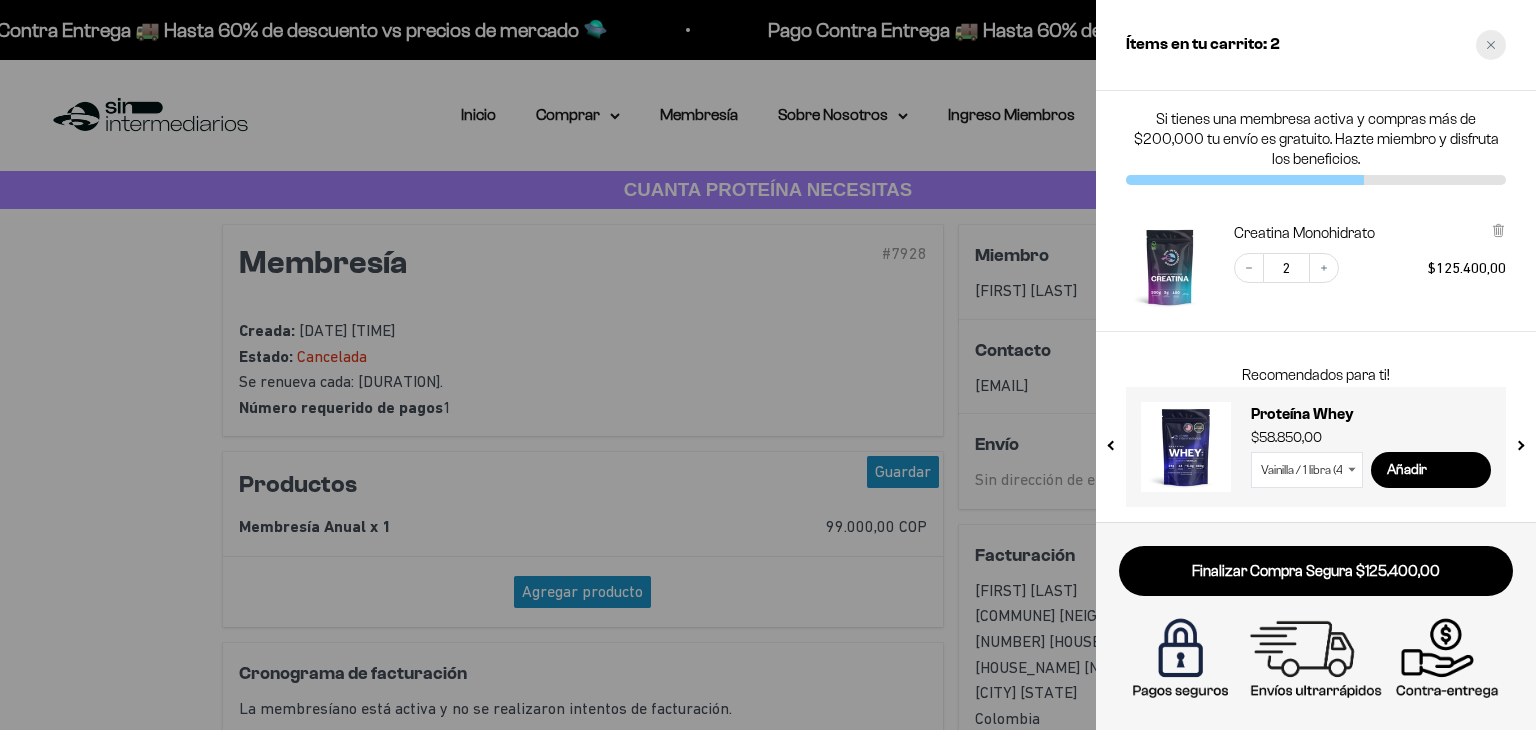 click at bounding box center (1491, 45) 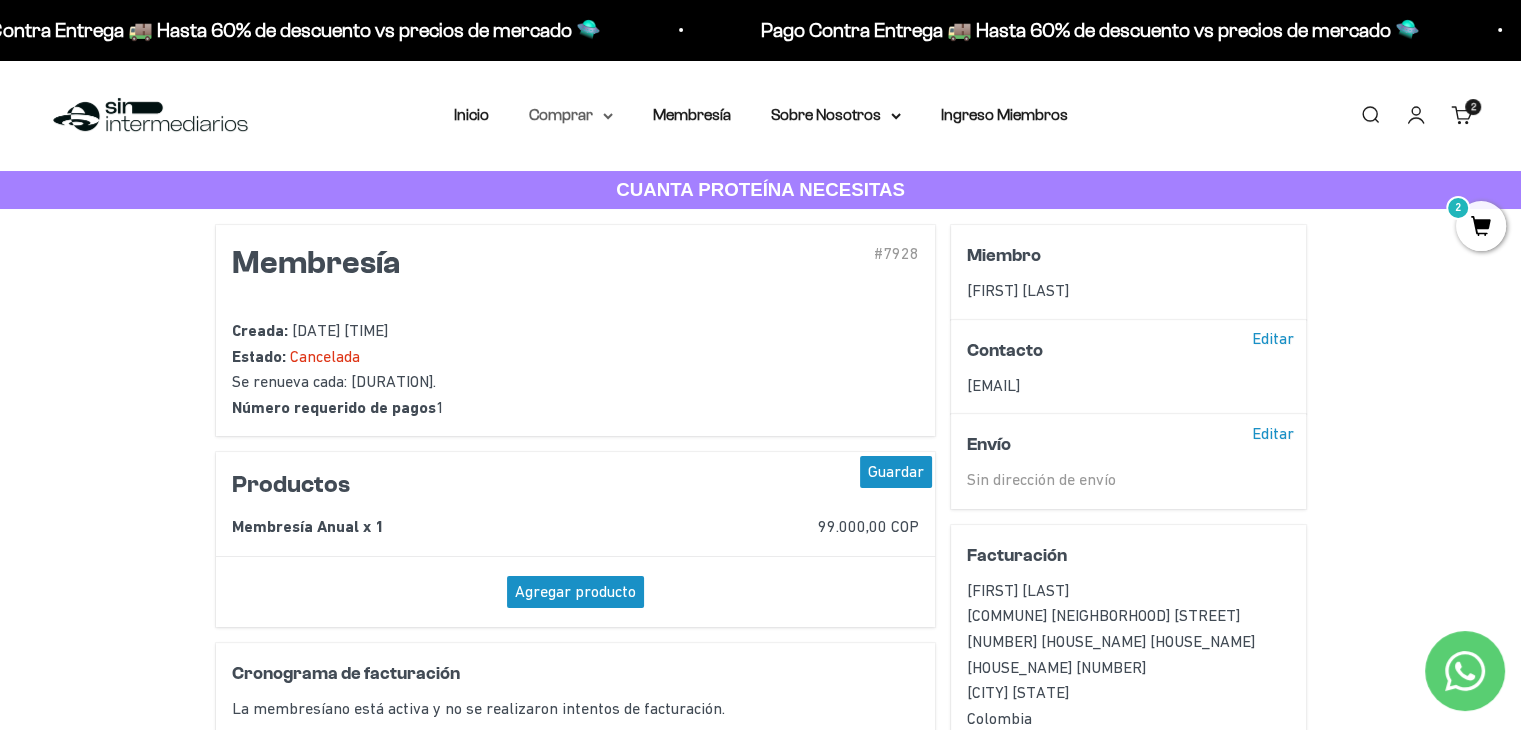 click on "Comprar" at bounding box center (571, 115) 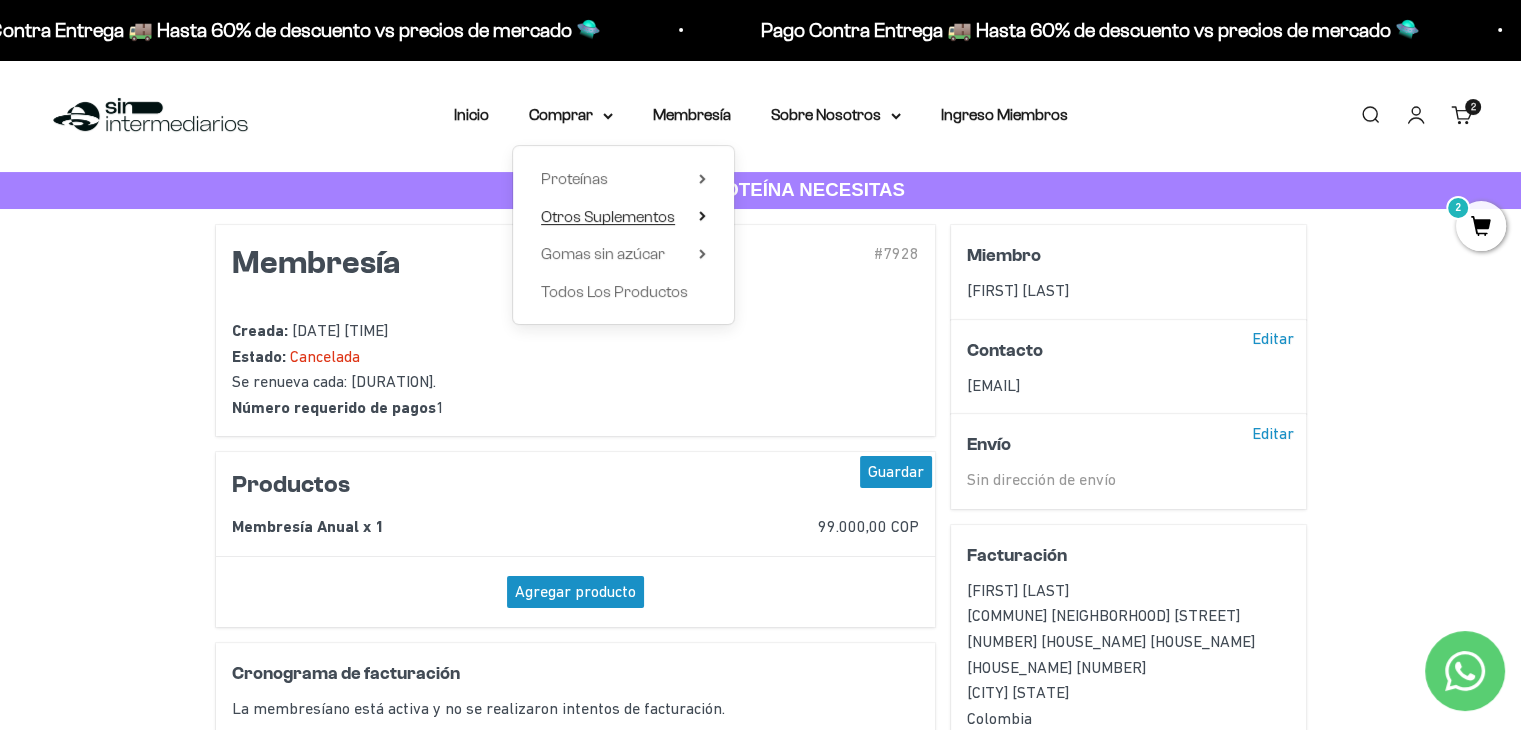 click on "Otros Suplementos" at bounding box center [623, 217] 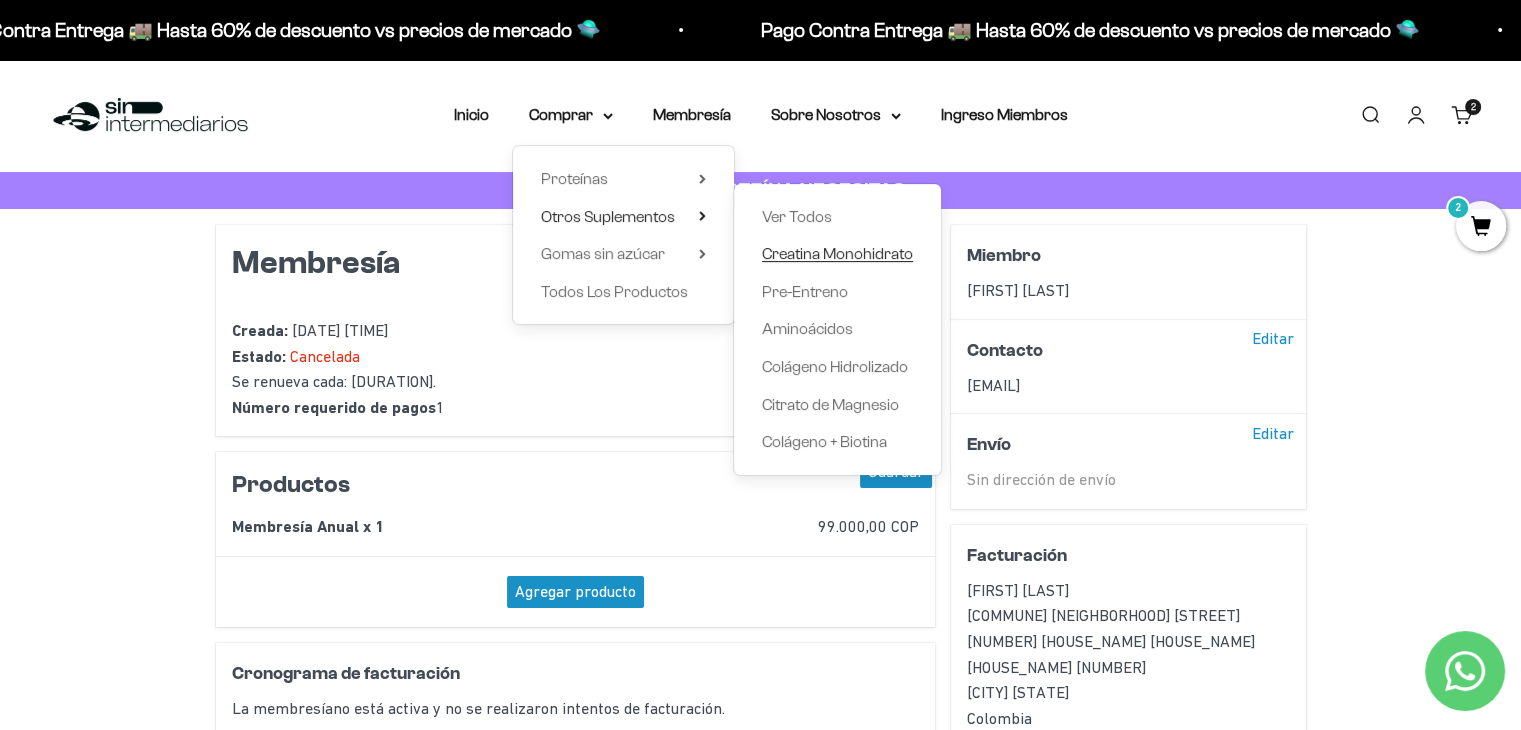 click on "Creatina Monohidrato" at bounding box center (837, 253) 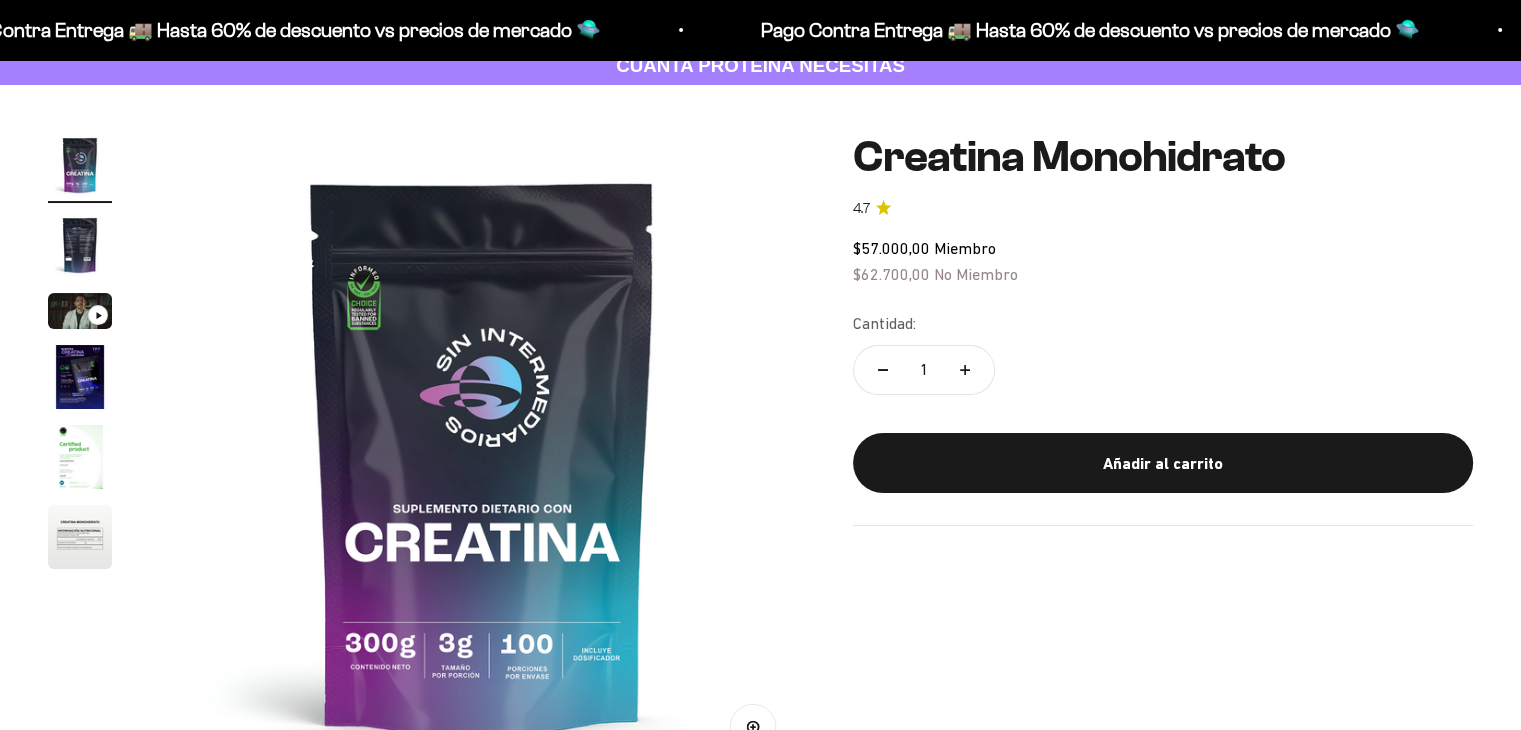 scroll, scrollTop: 136, scrollLeft: 0, axis: vertical 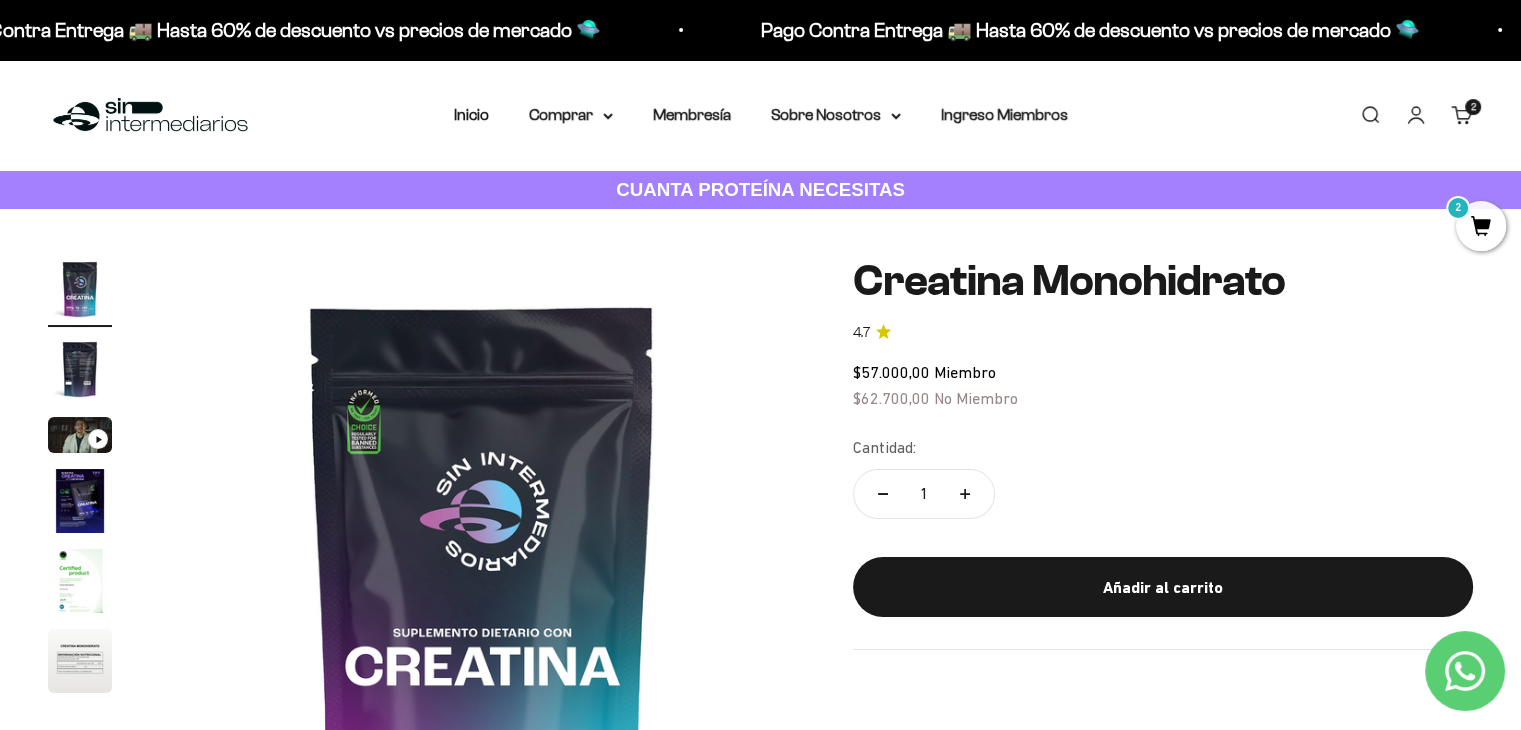 click on "Carrito
2 artículos
2" at bounding box center (1462, 115) 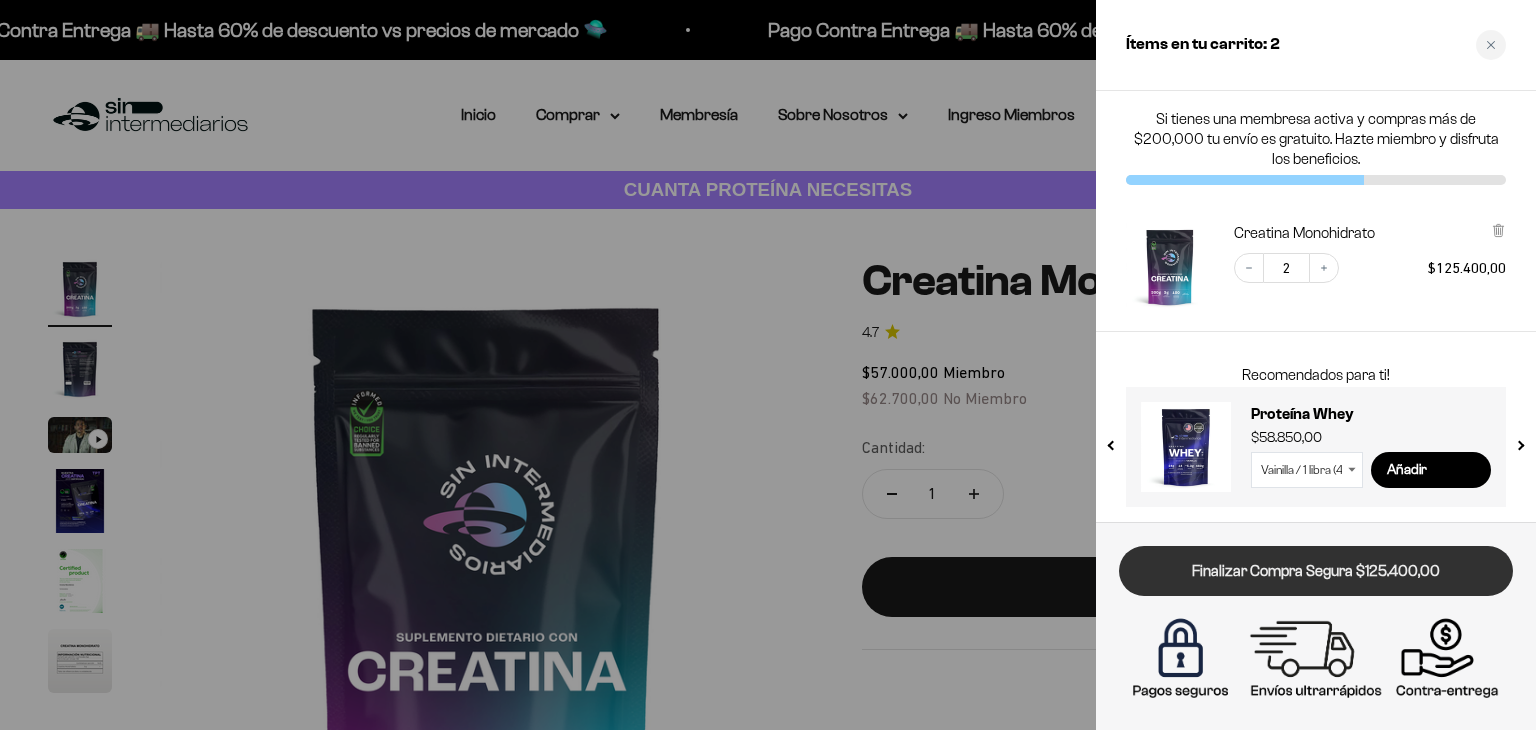 click on "Finalizar Compra Segura $125.400,00" at bounding box center [1316, 571] 